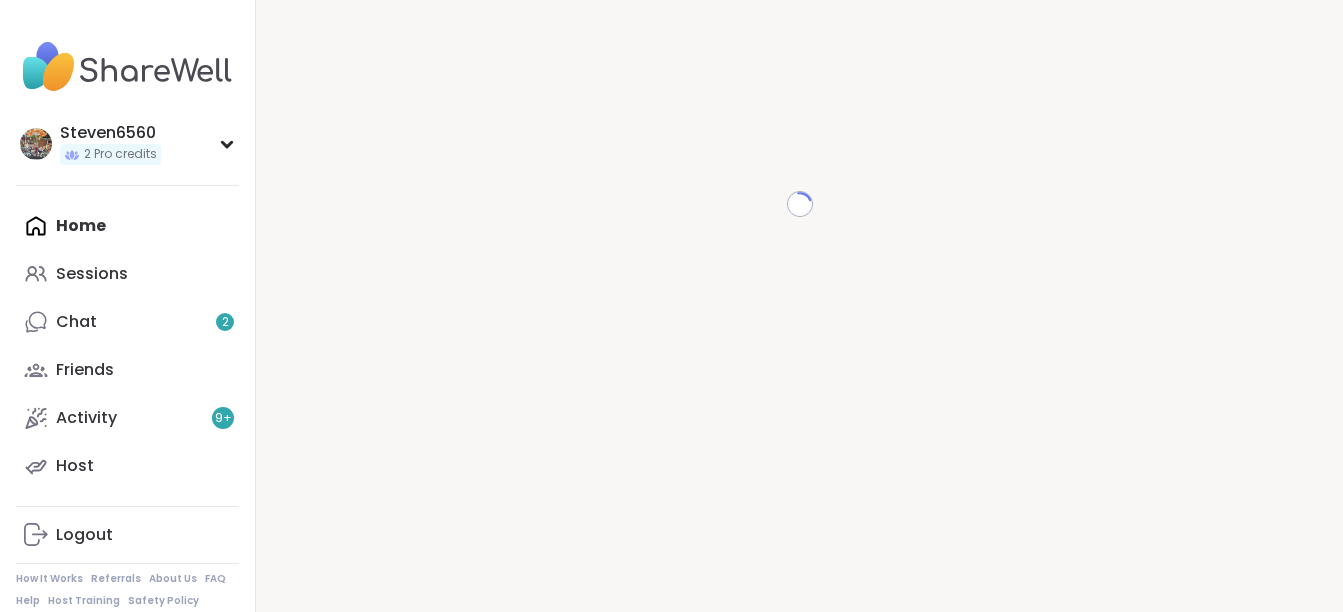 scroll, scrollTop: 0, scrollLeft: 0, axis: both 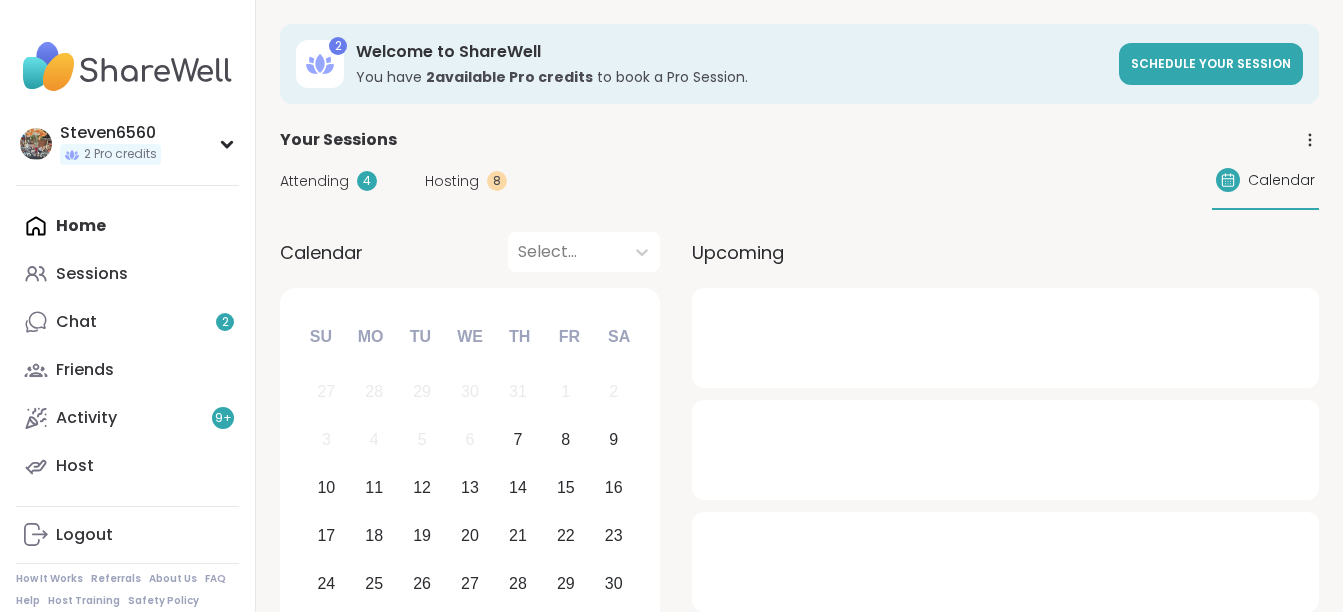 click at bounding box center [1005, 288] 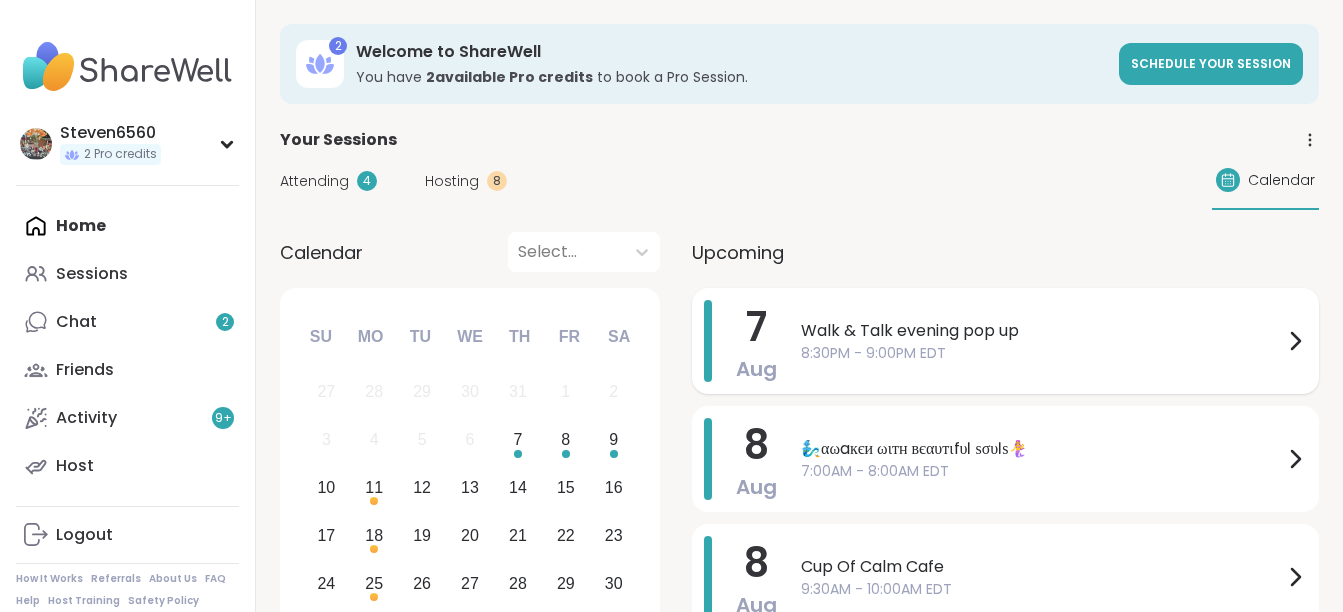 click on "Walk & Talk evening pop up" at bounding box center [1042, 331] 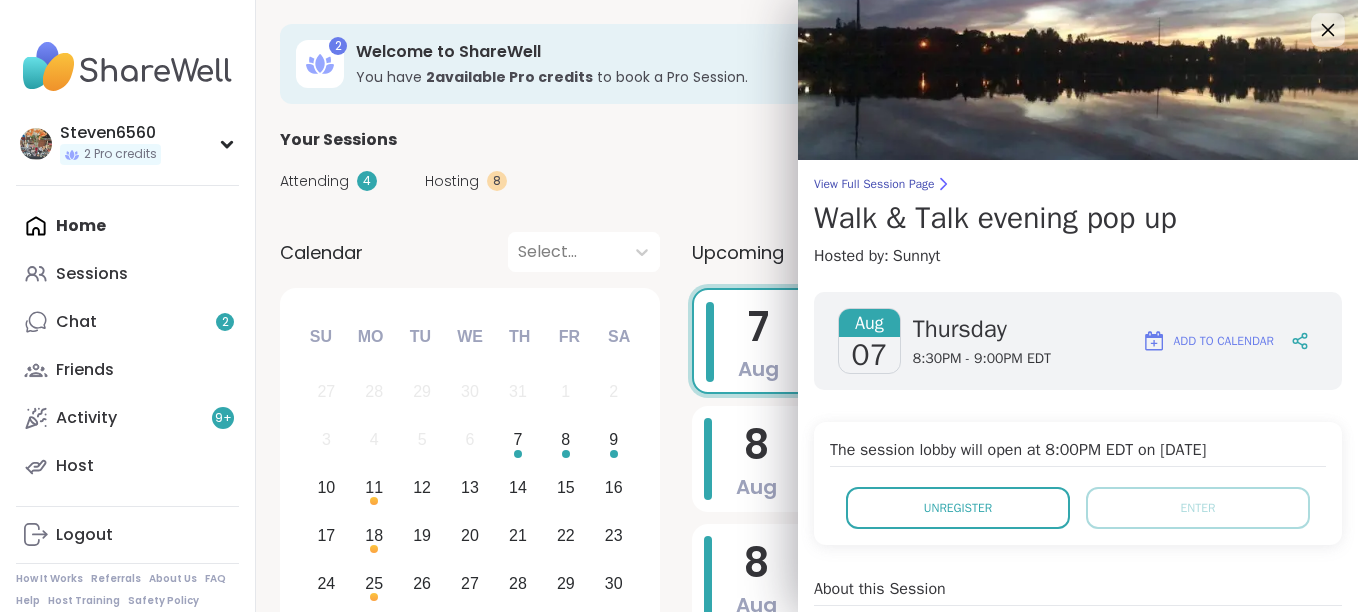 click 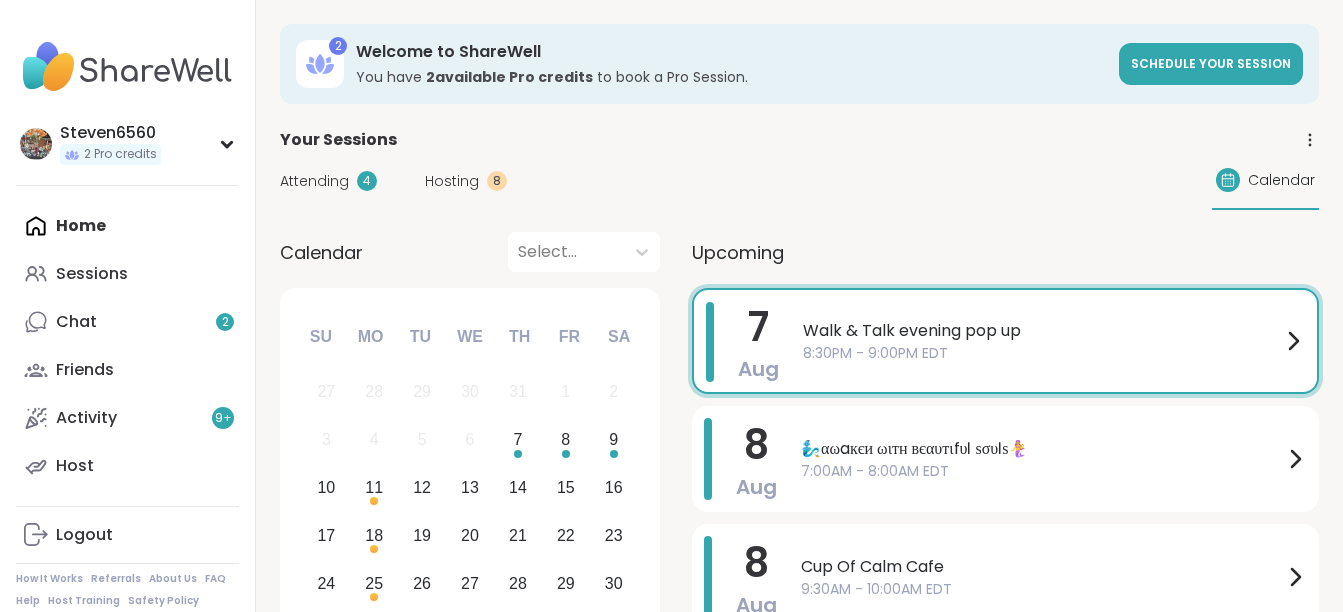 click on "Upcoming" at bounding box center (1005, 252) 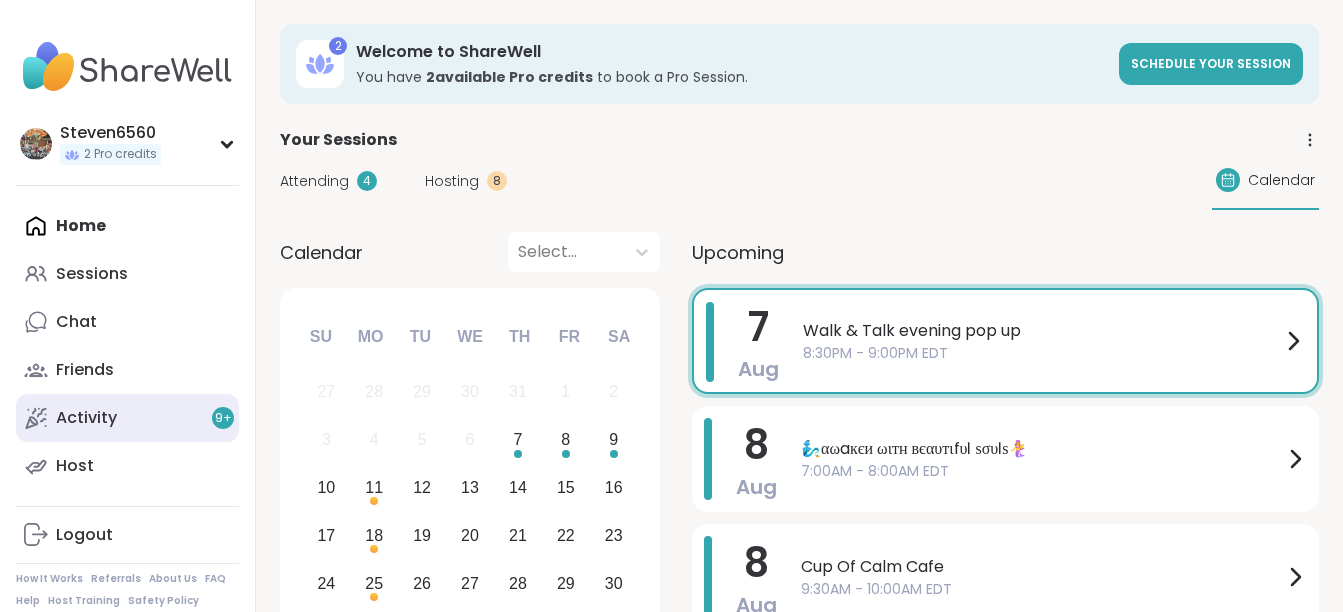 click on "Activity 9 +" at bounding box center (86, 418) 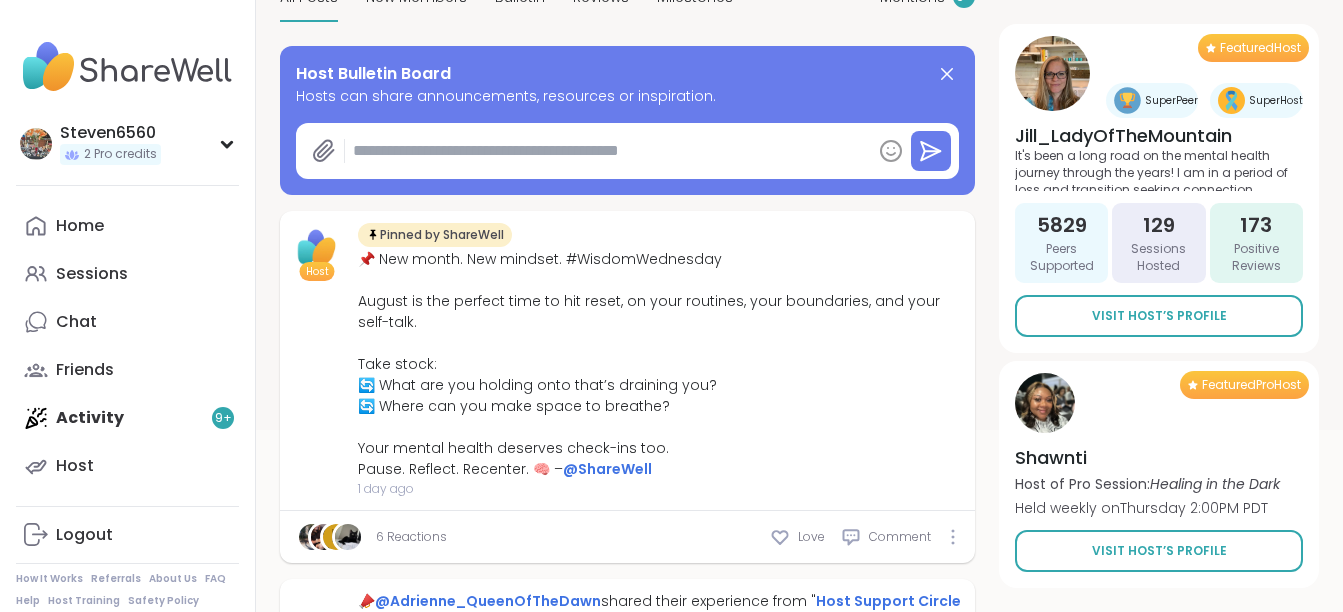 scroll, scrollTop: 413, scrollLeft: 0, axis: vertical 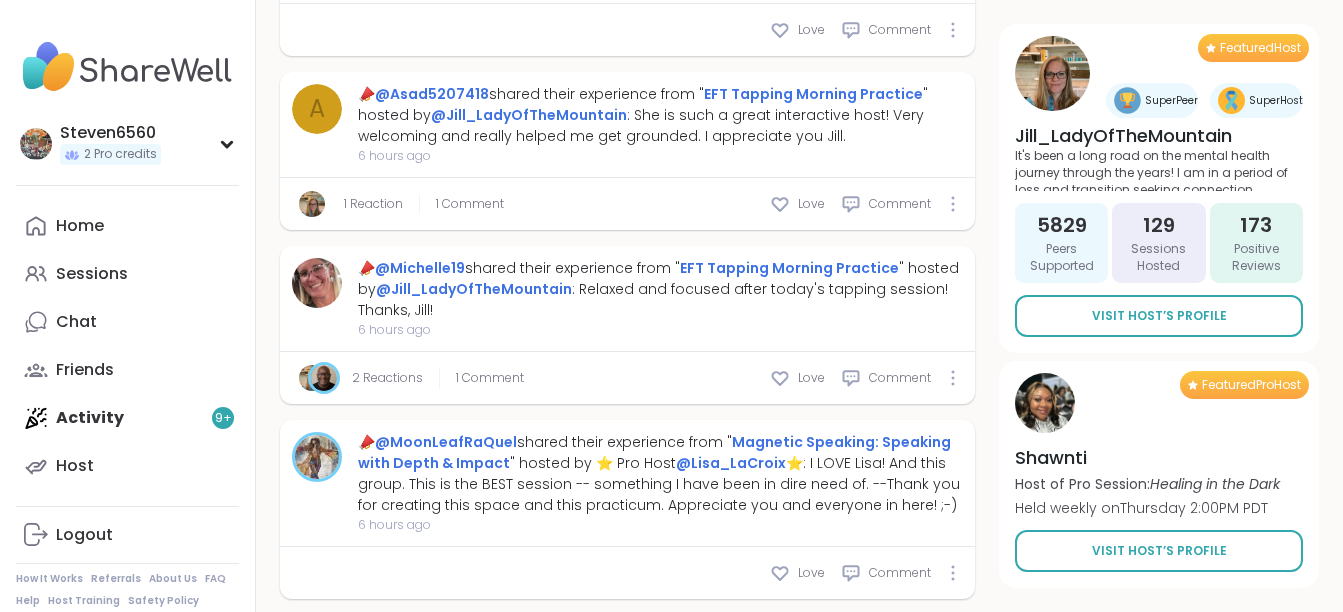 type on "*" 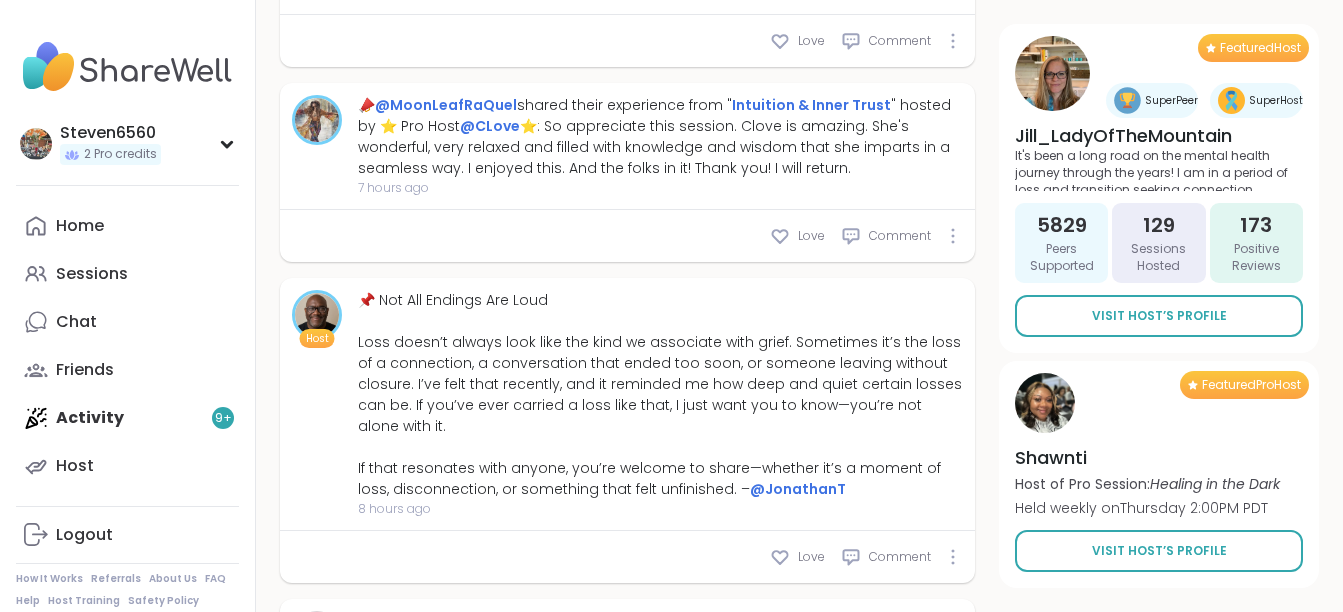 scroll, scrollTop: 8587, scrollLeft: 0, axis: vertical 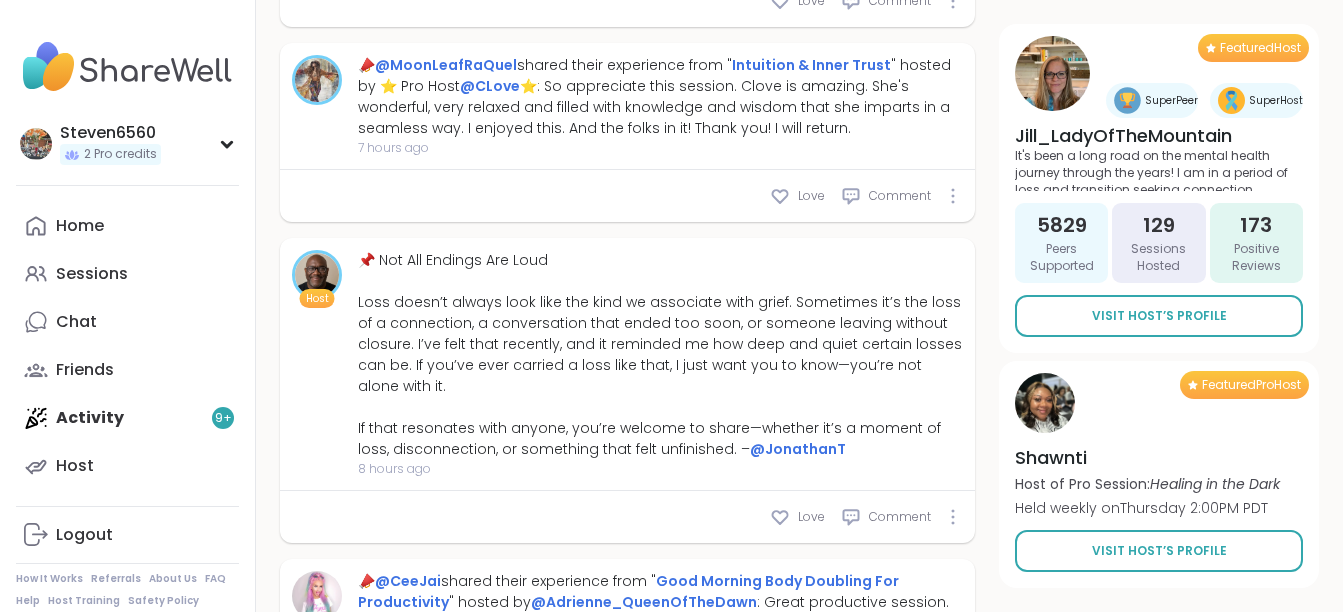 drag, startPoint x: 1348, startPoint y: 603, endPoint x: 953, endPoint y: 537, distance: 400.47595 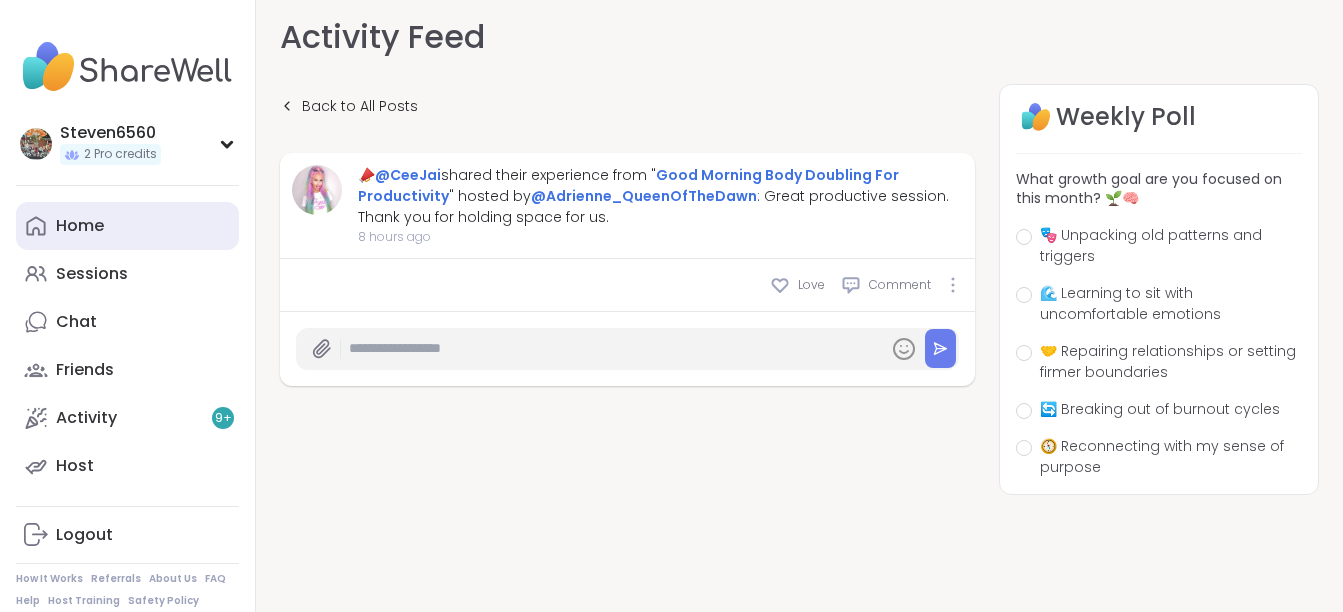 scroll, scrollTop: 10, scrollLeft: 0, axis: vertical 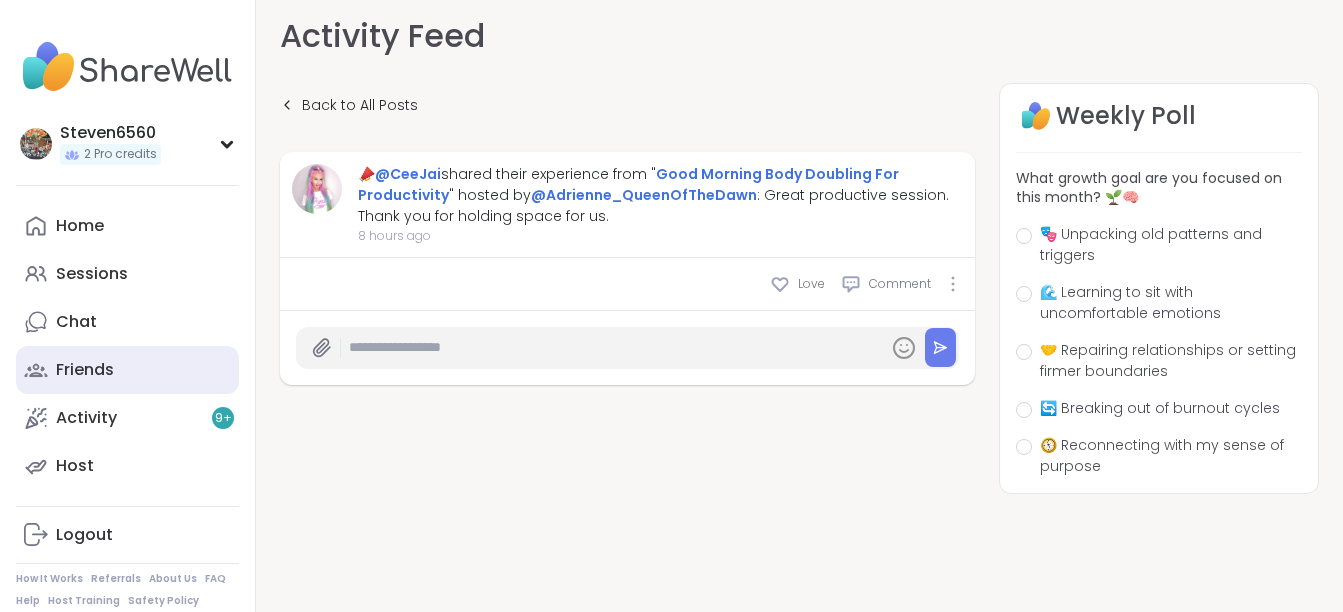 click on "Friends" at bounding box center (85, 370) 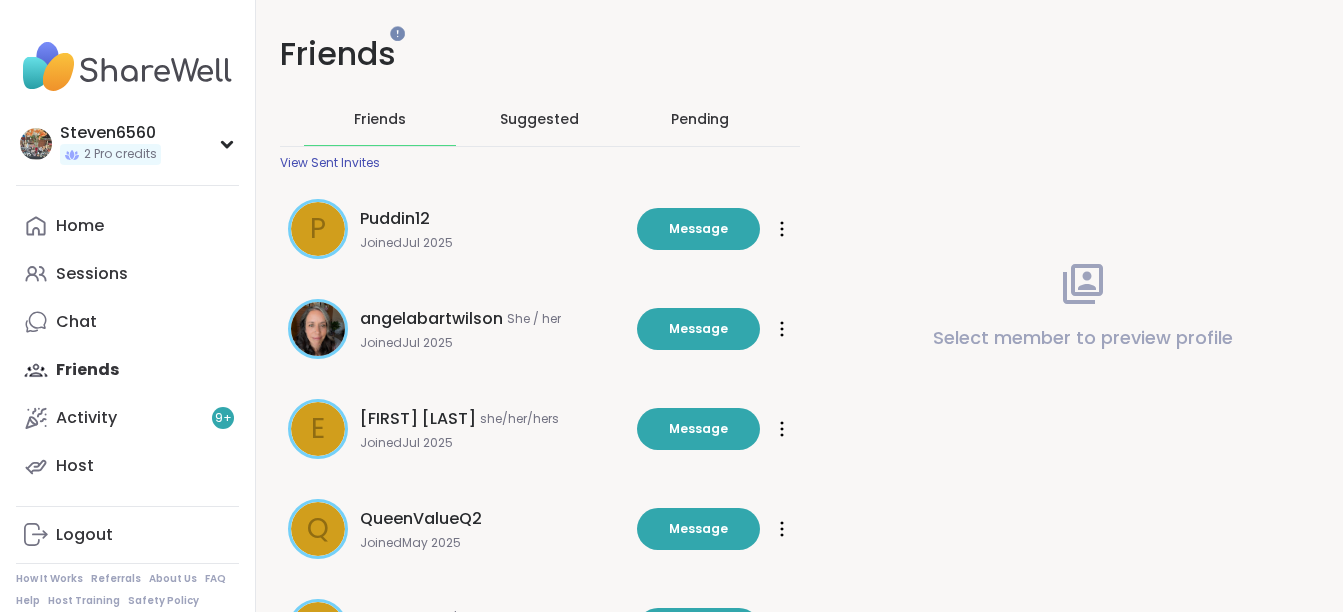 scroll, scrollTop: 0, scrollLeft: 0, axis: both 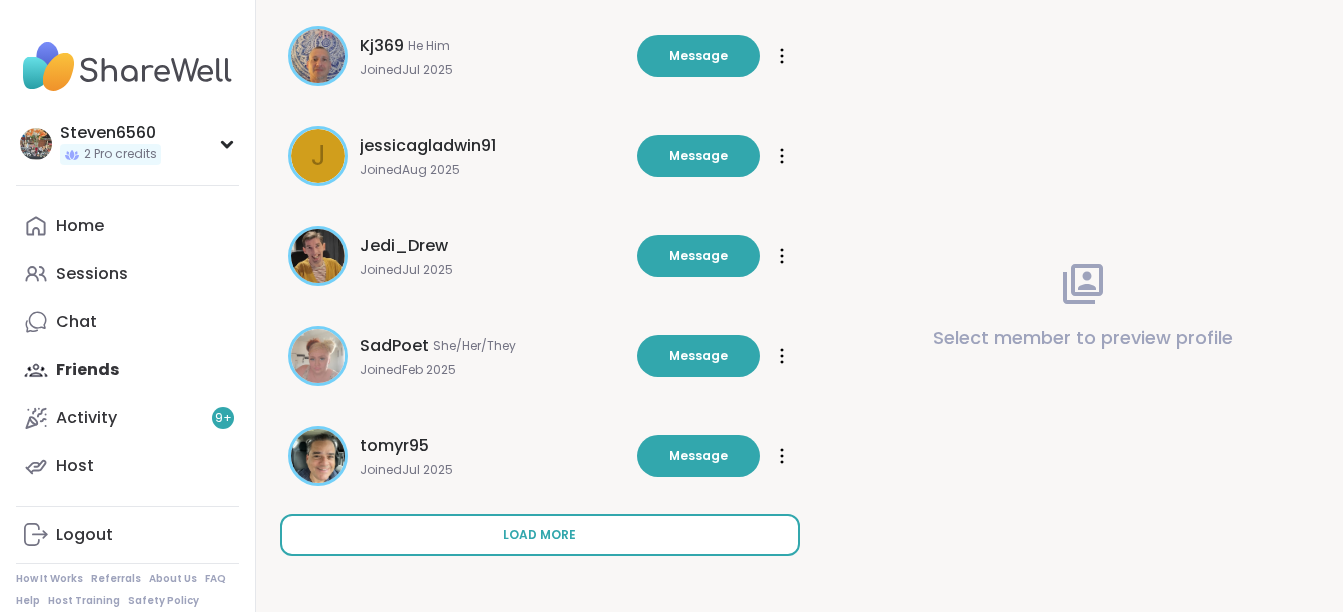 click on "Load more" at bounding box center (539, 535) 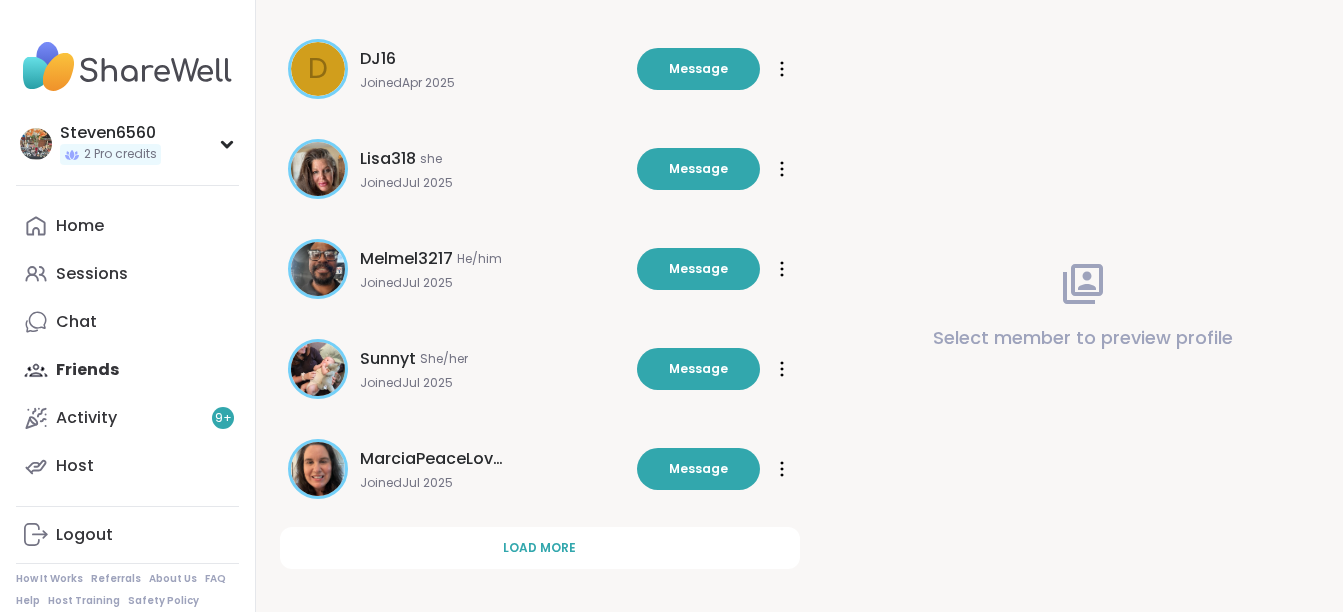 scroll, scrollTop: 1673, scrollLeft: 0, axis: vertical 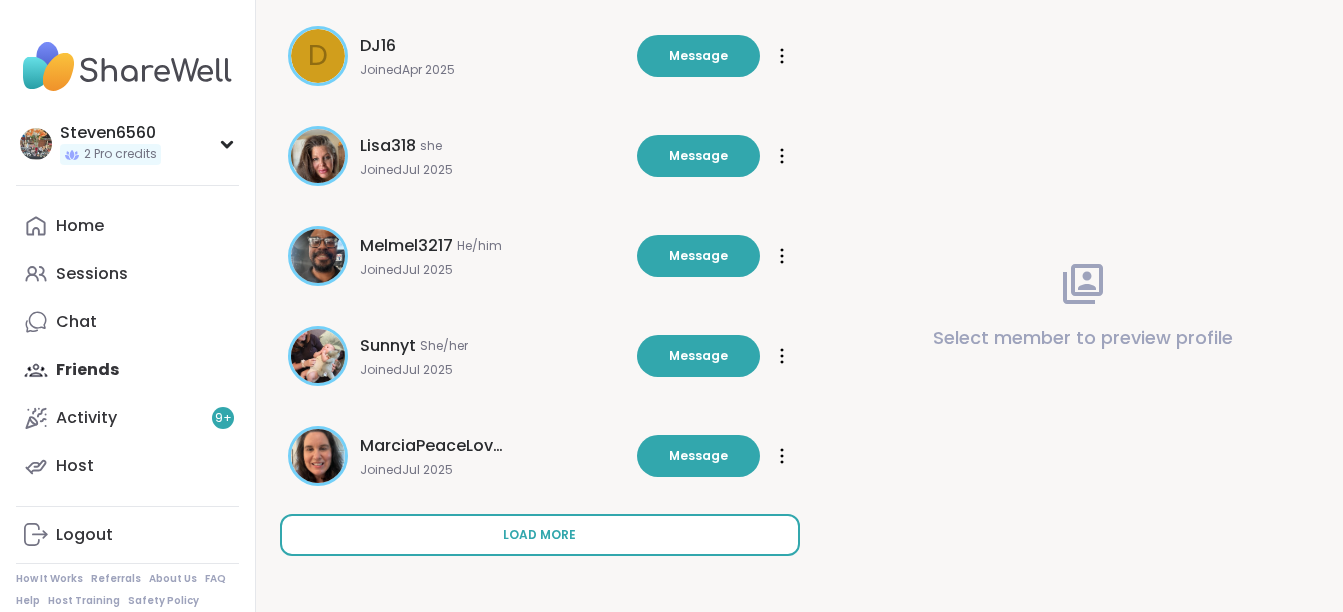 click on "Load more" at bounding box center [539, 535] 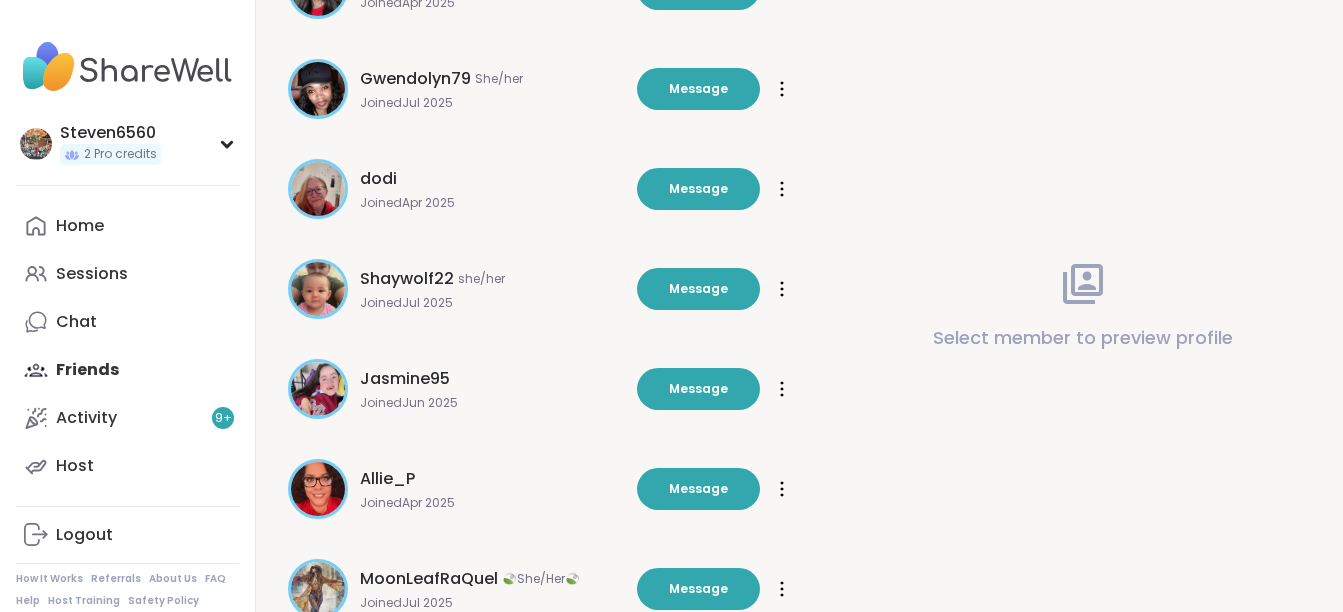 scroll, scrollTop: 2673, scrollLeft: 0, axis: vertical 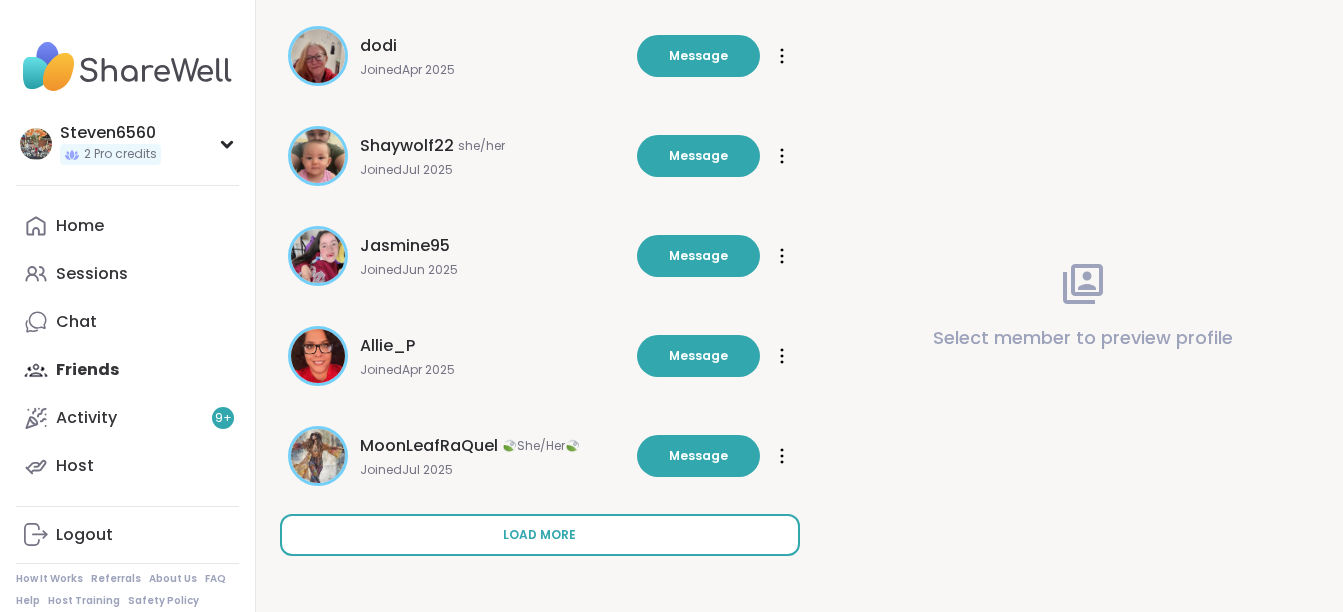 click on "Load more" at bounding box center [539, 535] 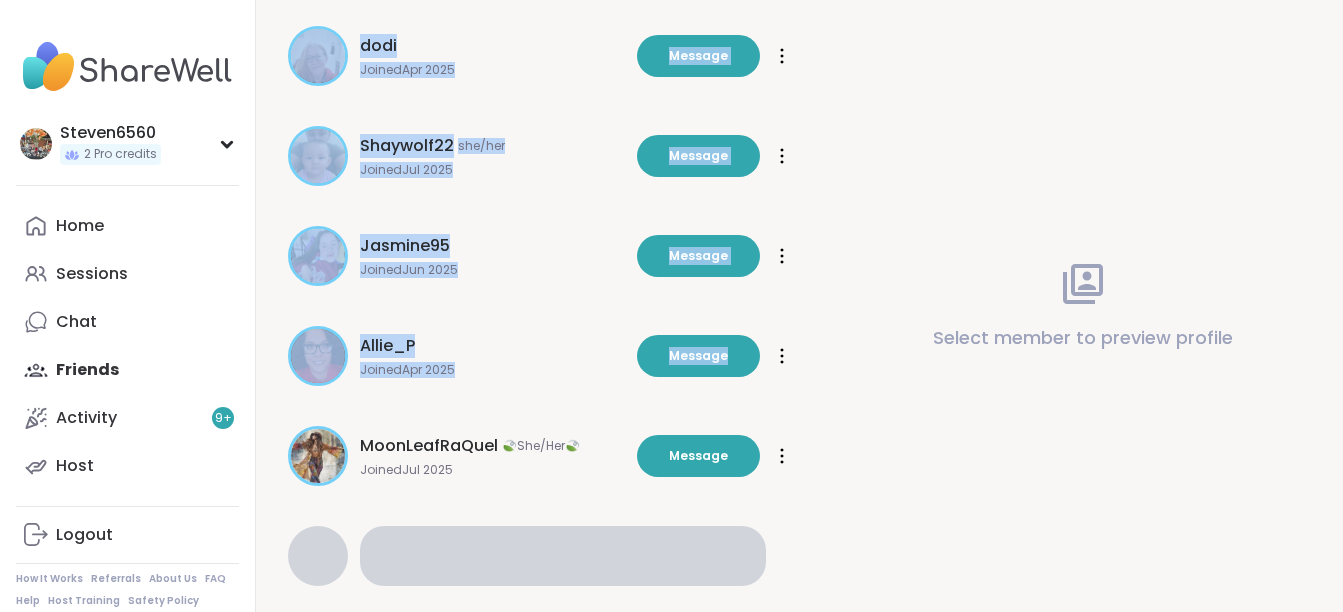 click at bounding box center (563, 556) 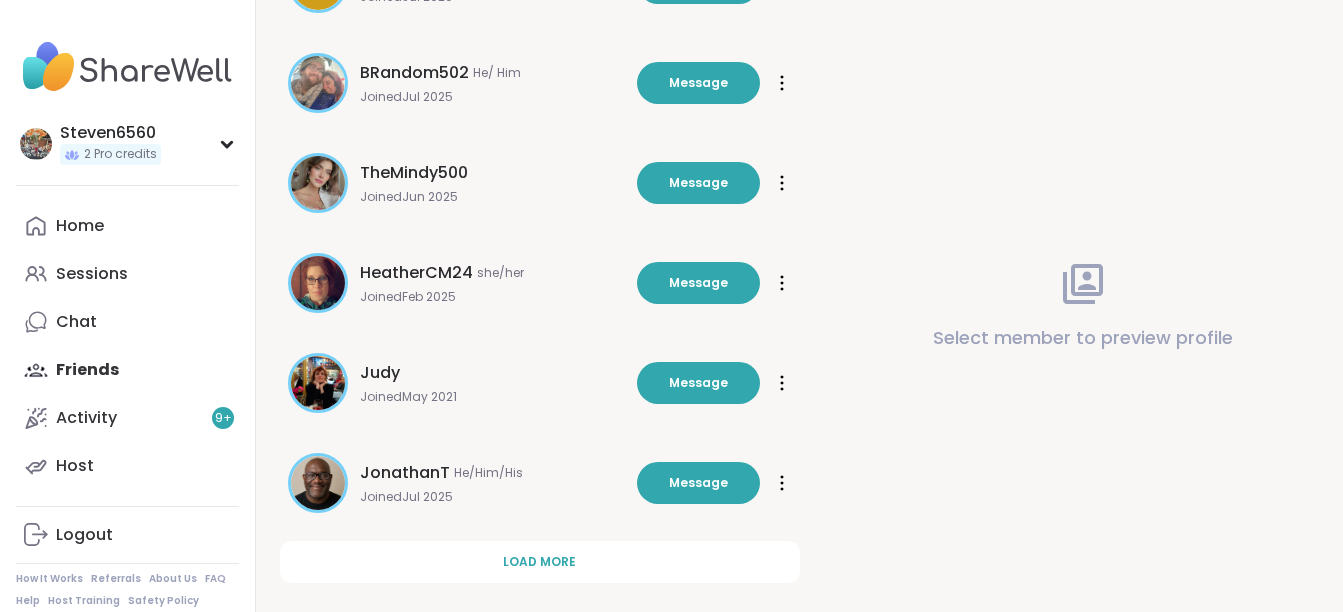 scroll, scrollTop: 3673, scrollLeft: 0, axis: vertical 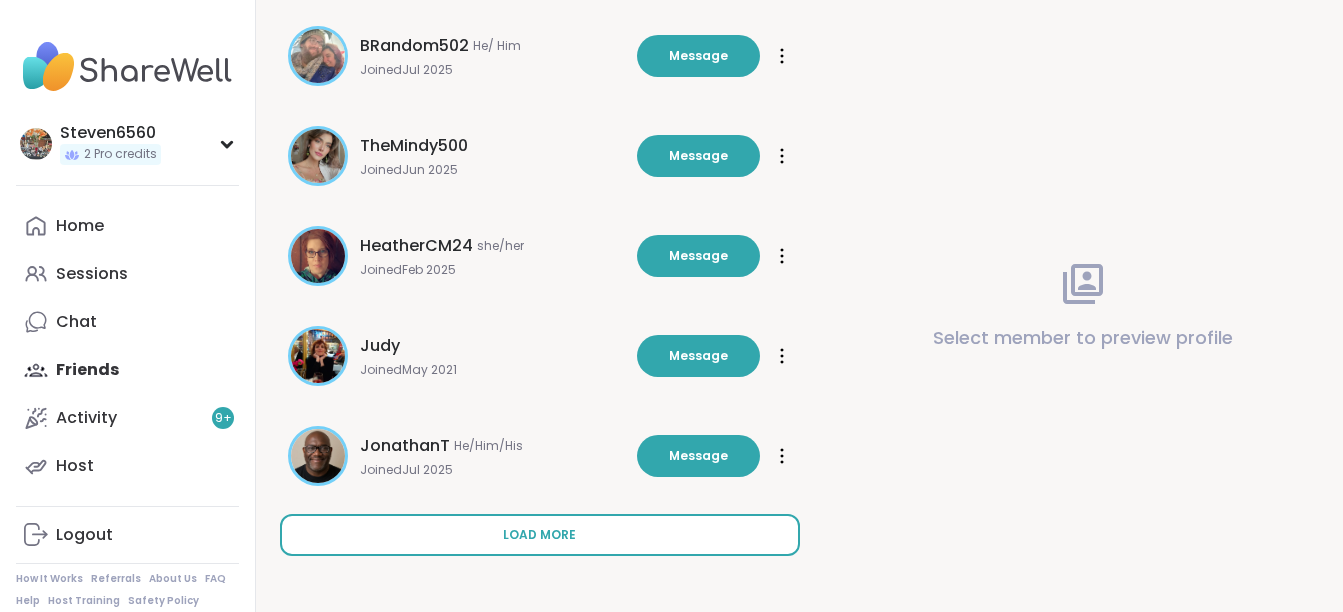 click on "Load more" at bounding box center (540, 535) 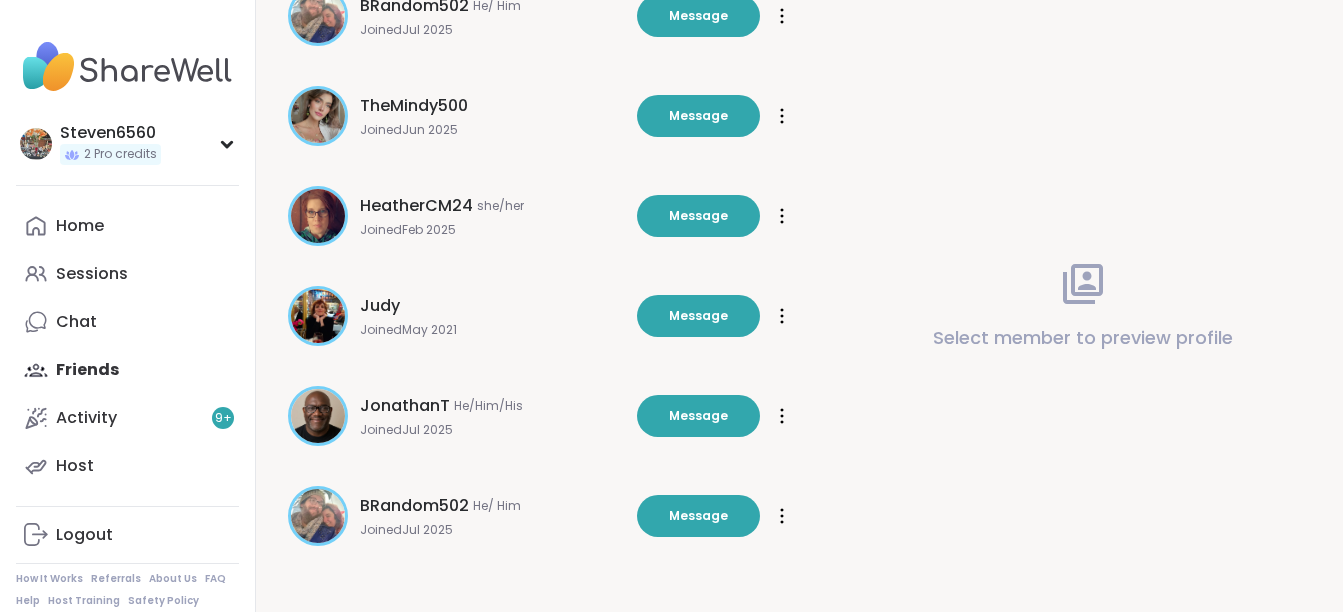 scroll, scrollTop: 3715, scrollLeft: 0, axis: vertical 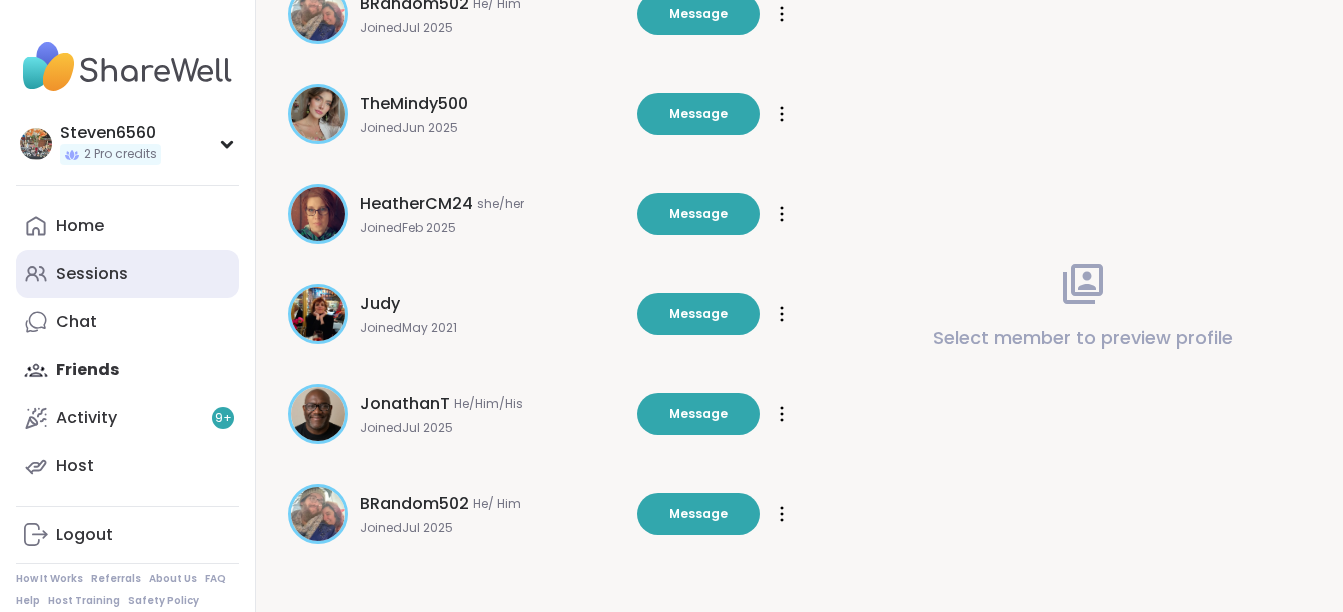 click on "Sessions" at bounding box center [92, 274] 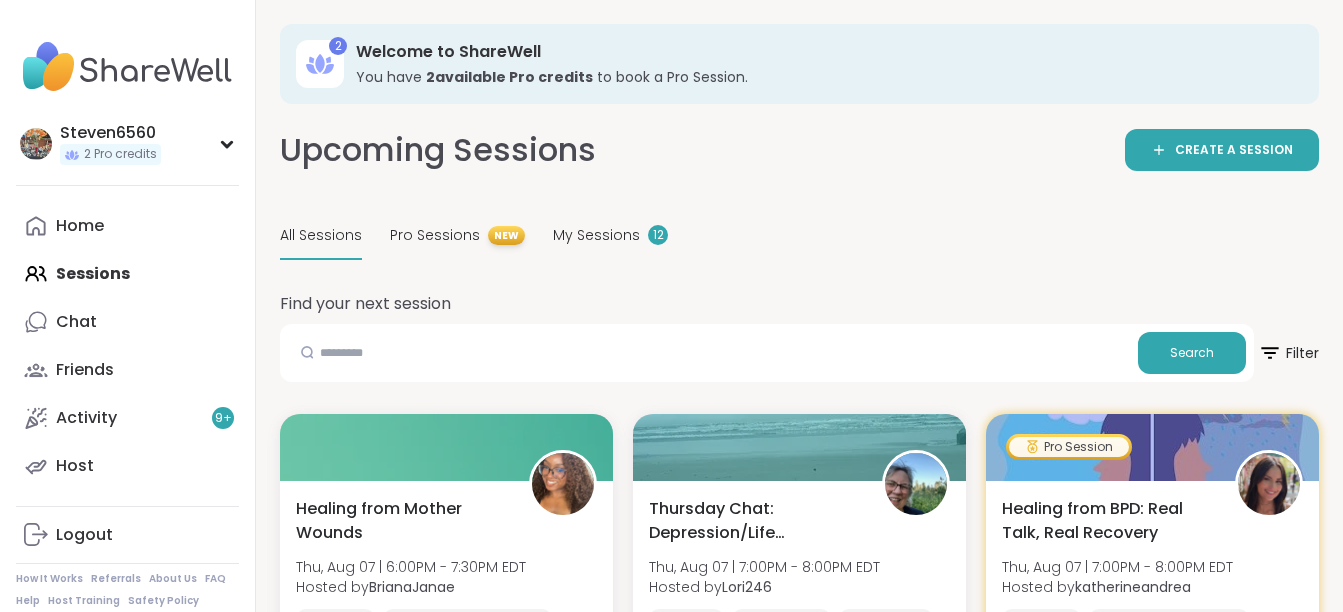 click on "2 Welcome to ShareWell You have   2  available Pro credit s   to book a Pro Session. Upcoming Sessions CREATE A SESSION All Sessions Pro Sessions NEW My Sessions 12 Find your next session Search  Filter   Healing from Mother Wounds [DAY], [MONTH] [DAY_NUM] | 6:00PM - 7:30PM EDT Hosted by  [USERNAME] Healing General mental health SESSION LIVE Thursday Chat: Depression/Life Challenges [DAY], [MONTH] [DAY_NUM] | 7:00PM - 8:00PM EDT Hosted by  [USERNAME] Anxiety Depression Life events SESSION LIVE Pro Session Healing from BPD: Real Talk, Real Recovery [DAY], [MONTH] [DAY_NUM] | 7:00PM - 8:00PM EDT Hosted by  [USERNAME] Healing Emotional regulation Borderline personality disorder + 1  more topic SESSION LIVE Soul searching with music  🎧🎶 [DAY], [MONTH] [DAY_NUM] | 7:00PM - 8:30PM EDT Hosted by  [USERNAME] Healthy habits Self-care Anxiety SESSION LIVE Body Doubling- Thursday Evening Part 2 [DAY], [MONTH] [DAY_NUM] | 7:00PM - 8:00PM EDT Hosted by  [USERNAME] Body doubling Self-love Loneliness + 1  more topic SESSION LIVE Biblical Book Club! Hosted by" at bounding box center (799, 2258) 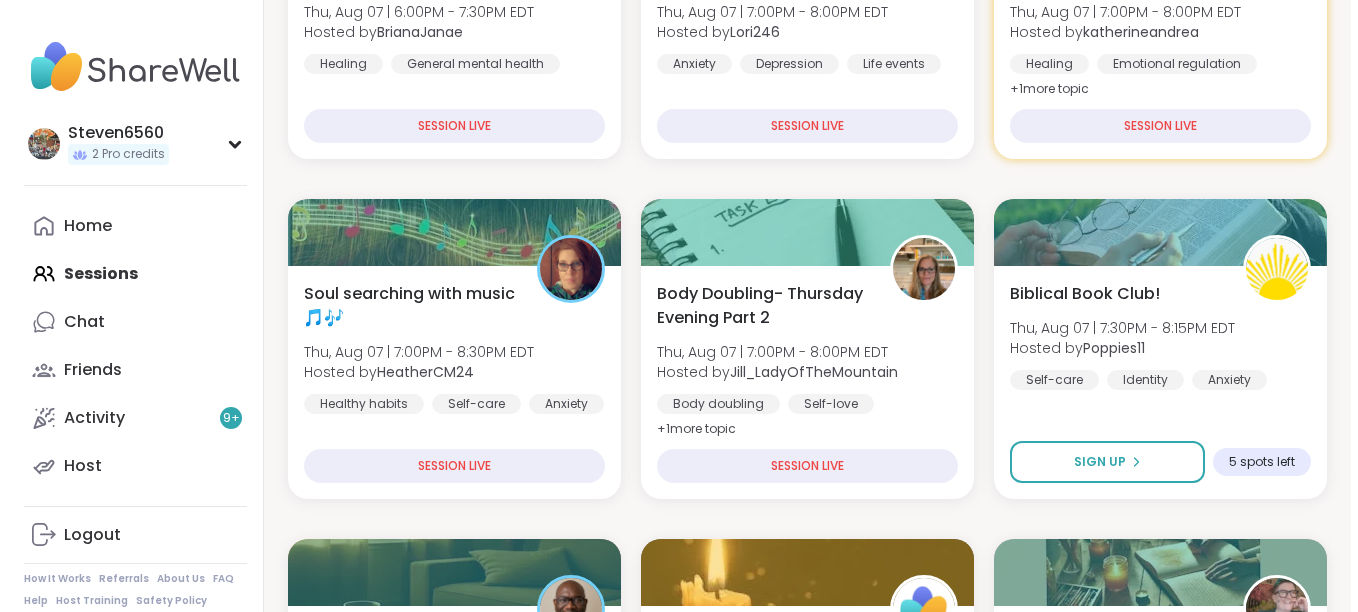 scroll, scrollTop: 573, scrollLeft: 0, axis: vertical 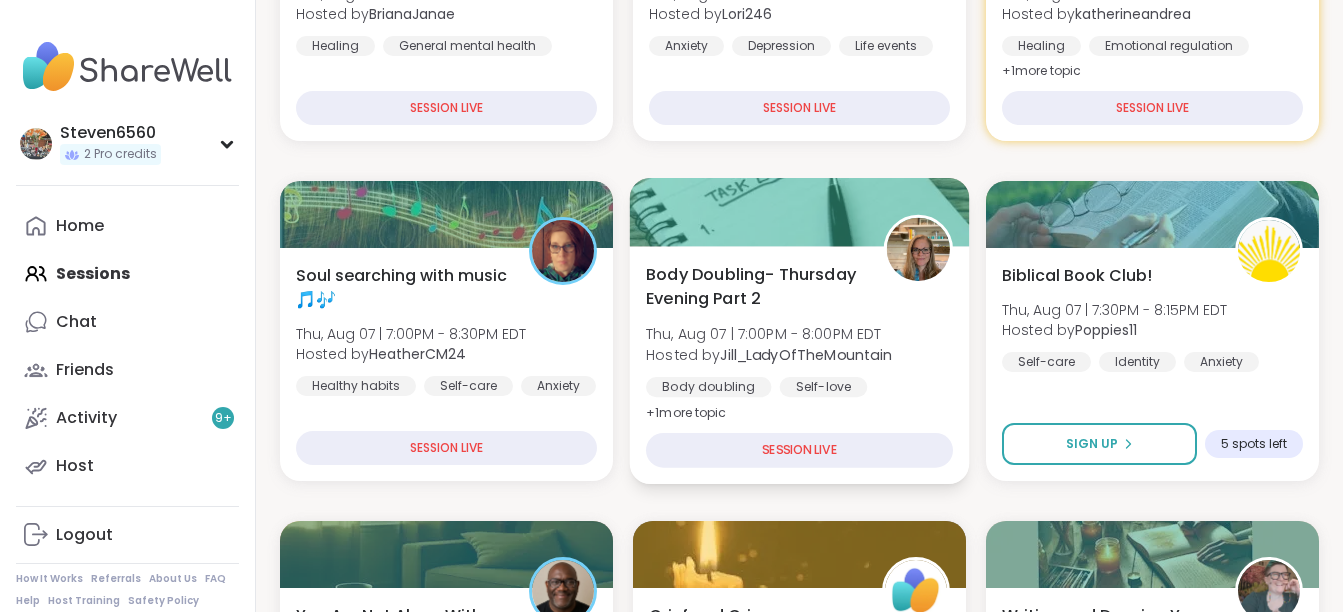 click on "Body Doubling- Thursday Evening Part 2" at bounding box center (753, 286) 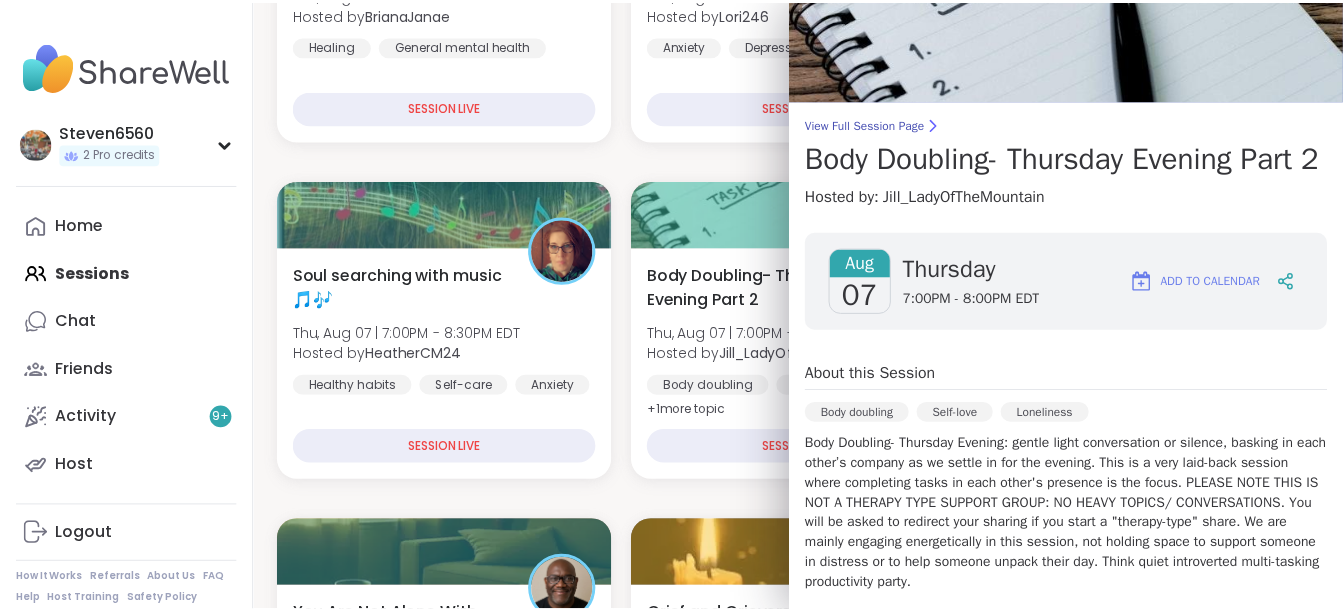 scroll, scrollTop: 0, scrollLeft: 0, axis: both 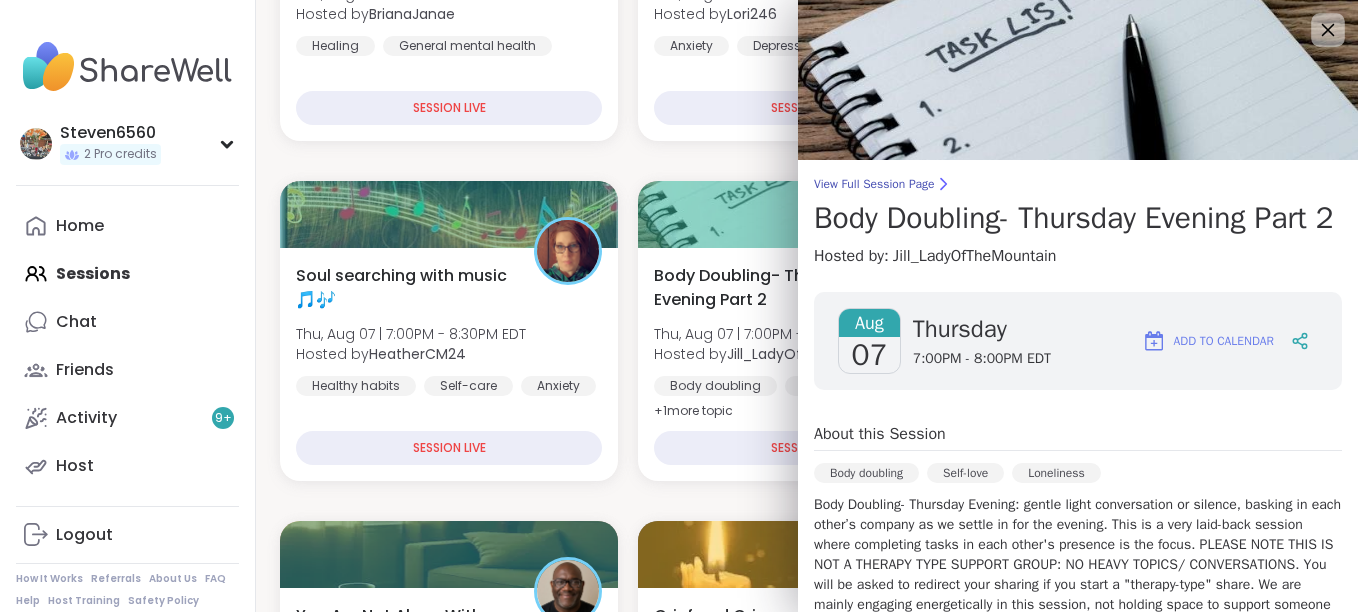 click 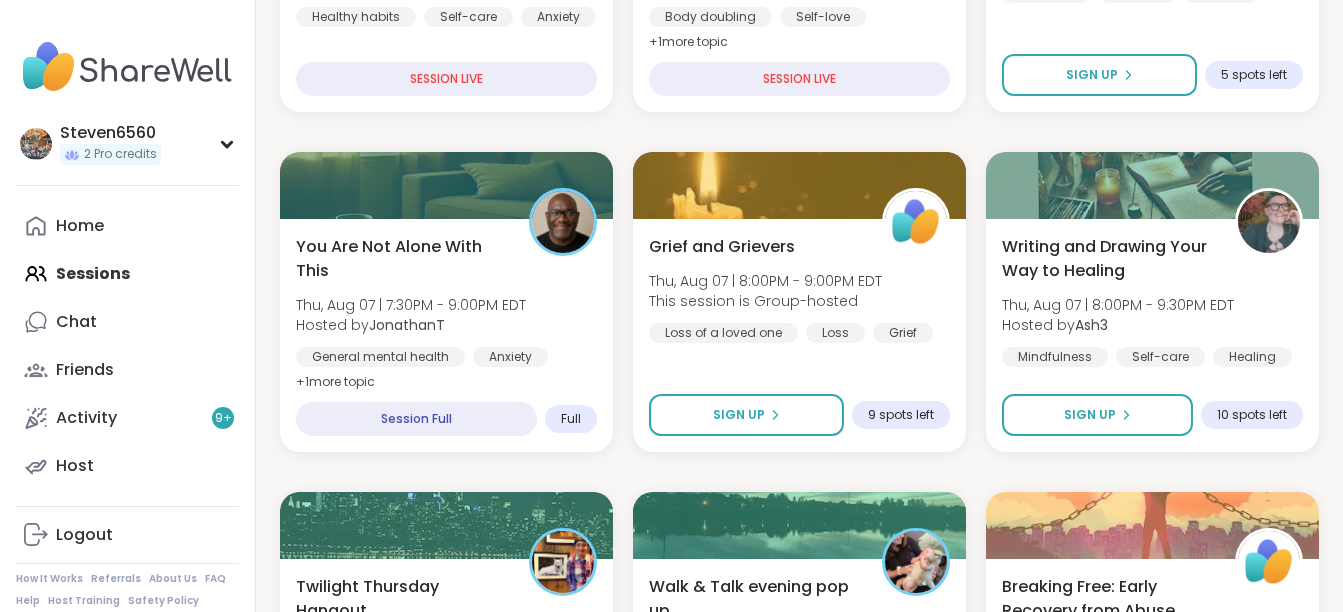 scroll, scrollTop: 960, scrollLeft: 0, axis: vertical 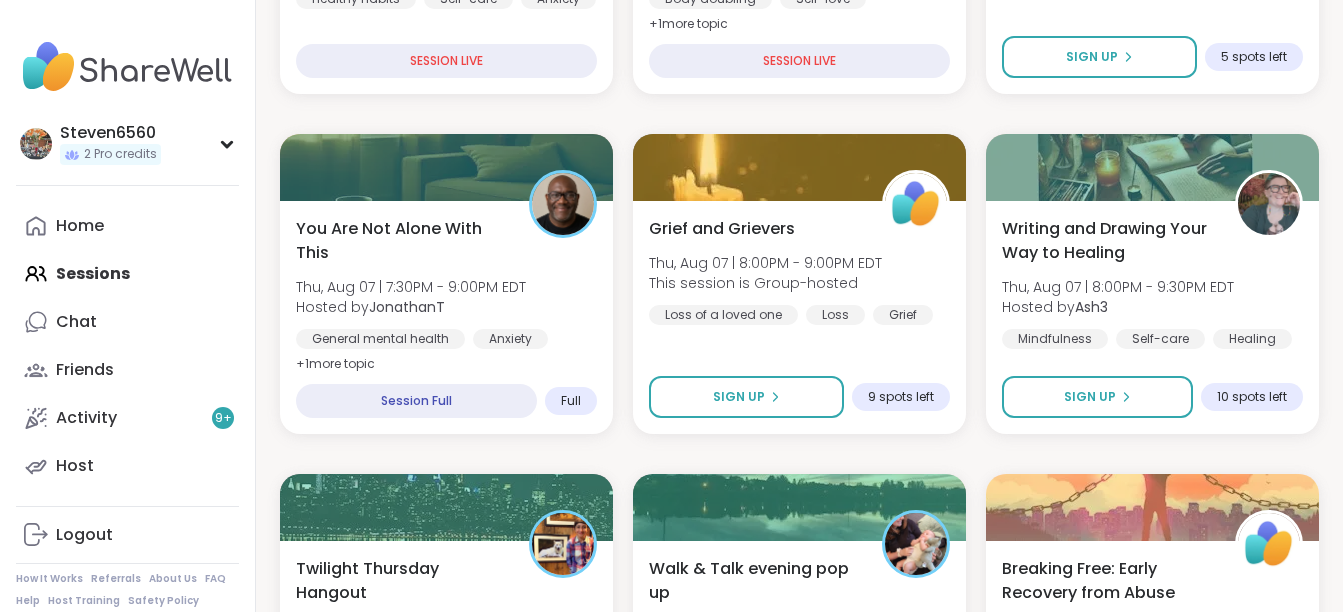 click on "Healing from Mother Wounds [DAY], [MONTH] [DAY_NUM] | 6:00PM - 7:30PM EDT Hosted by  [USERNAME] Healing General mental health SESSION LIVE Thursday Chat: Depression/Life Challenges [DAY], [MONTH] [DAY_NUM] | 7:00PM - 8:00PM EDT Hosted by  [USERNAME] Anxiety Depression Life events SESSION LIVE Pro Session Healing from BPD: Real Talk, Real Recovery [DAY], [MONTH] [DAY_NUM] | 7:00PM - 8:00PM EDT Hosted by  [USERNAME] Healing Emotional regulation Borderline personality disorder + 1  more topic SESSION LIVE Soul searching with music  🎧🎶 [DAY], [MONTH] [DAY_NUM] | 7:00PM - 8:30PM EDT Hosted by  [USERNAME] Healthy habits Self-care Anxiety SESSION LIVE Body Doubling- Thursday Evening Part 2 [DAY], [MONTH] [DAY_NUM] | 7:00PM - 8:00PM EDT Hosted by  [USERNAME] Body doubling Self-love Loneliness + 1  more topic SESSION LIVE Biblical Book Club! [DAY], [MONTH] [DAY_NUM] | 7:30PM - 8:15PM EDT Hosted by  [USERNAME] Self-care Identity Anxiety Sign Up 5 spots left You Are Not Alone With This [DAY], [MONTH] [DAY_NUM] | 7:30PM - 9:00PM EDT Hosted by  [USERNAME] General mental health Anxiety + 1" at bounding box center (799, 1474) 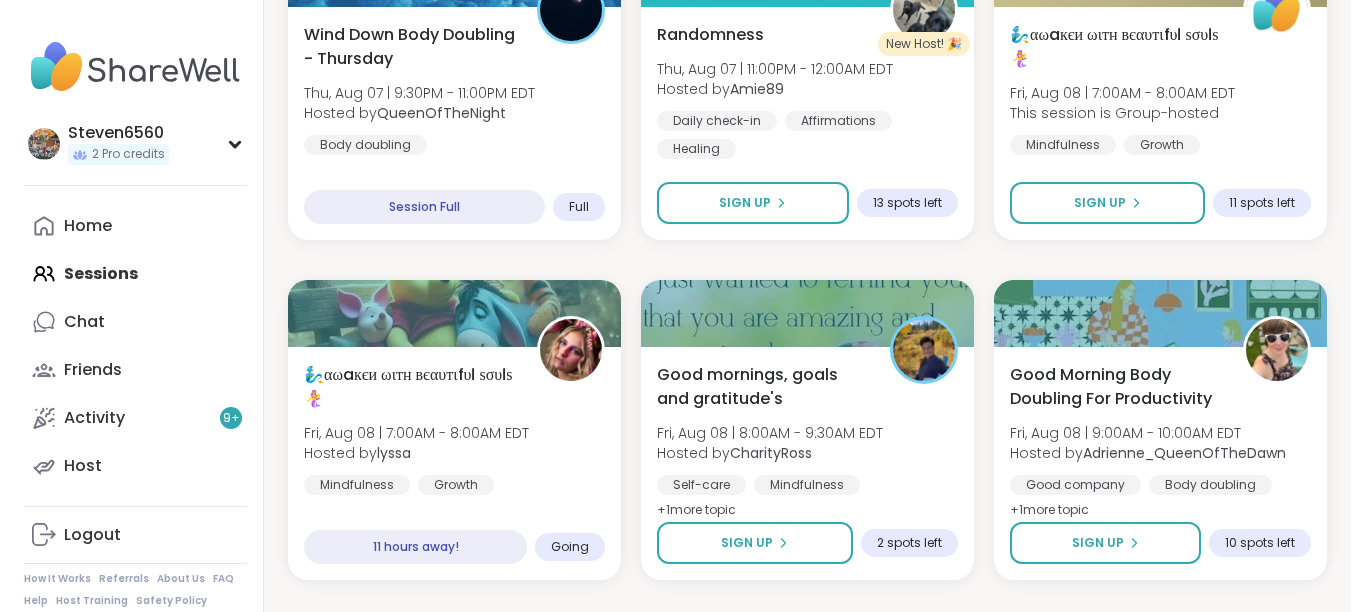 scroll, scrollTop: 1840, scrollLeft: 0, axis: vertical 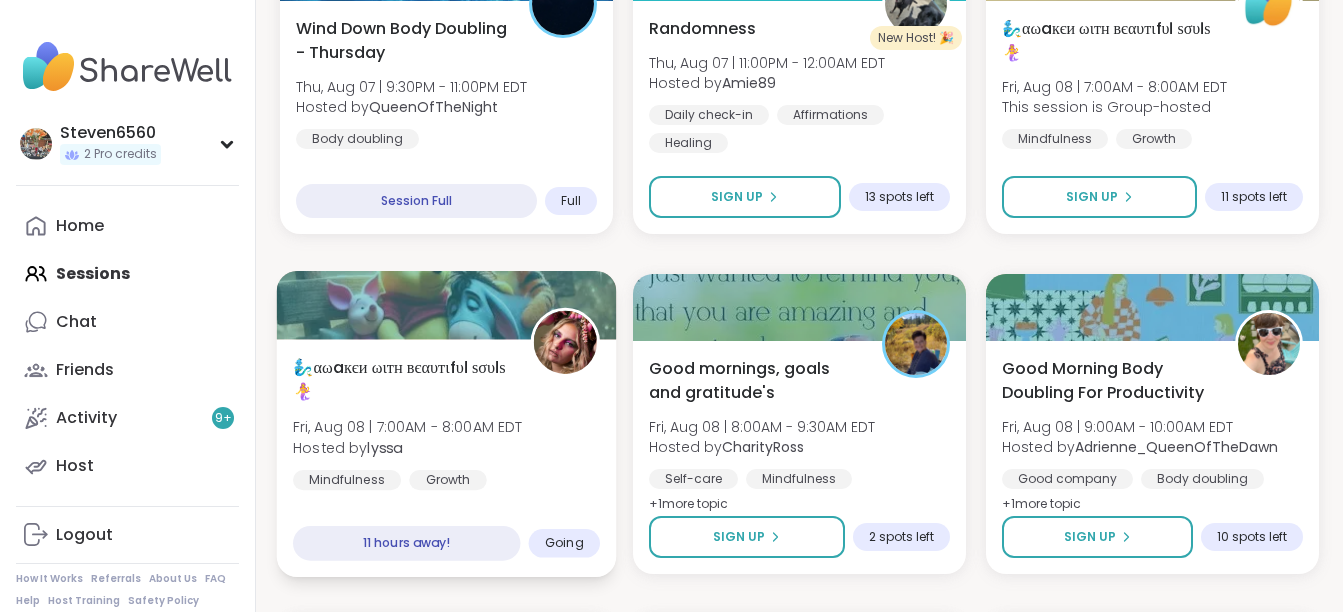 click on "Hosted by  [USERNAME]" at bounding box center [408, 447] 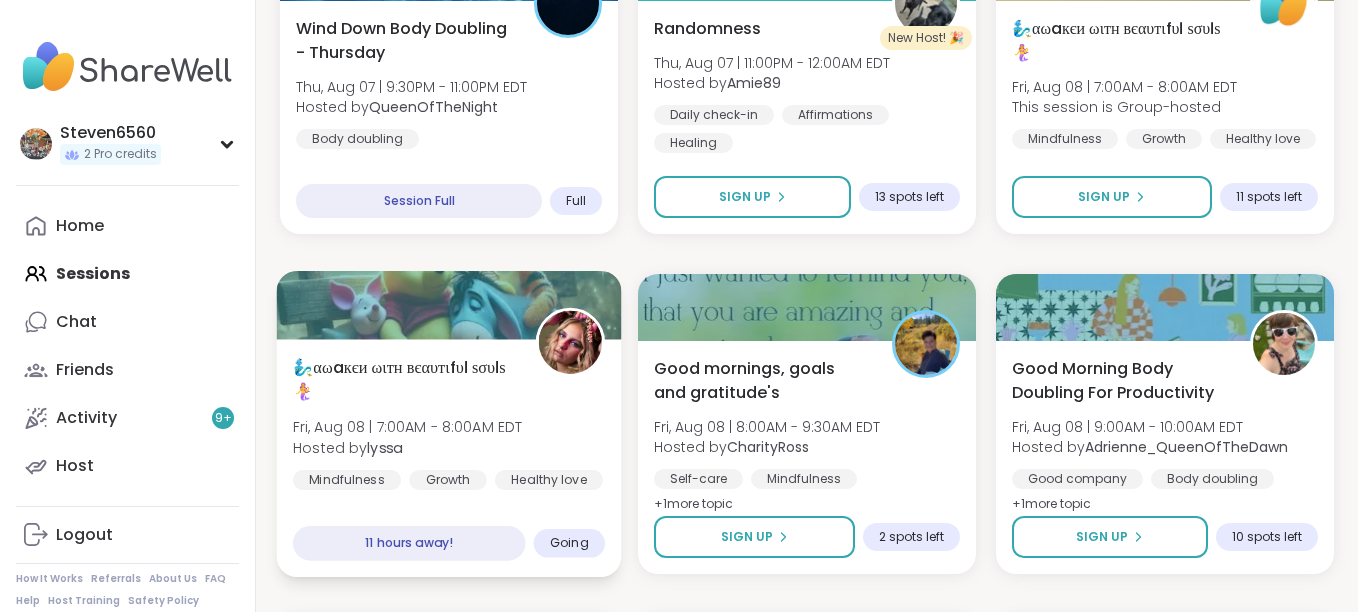 click on "Hosted by  [USERNAME]" at bounding box center [408, 447] 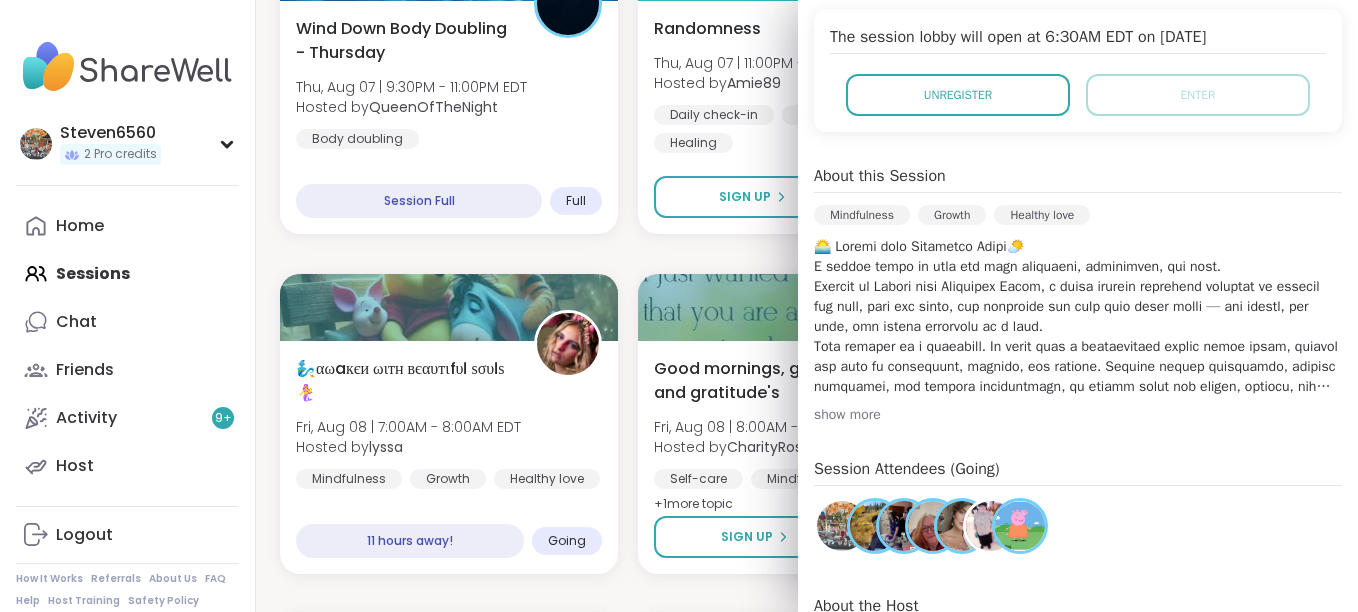 scroll, scrollTop: 480, scrollLeft: 0, axis: vertical 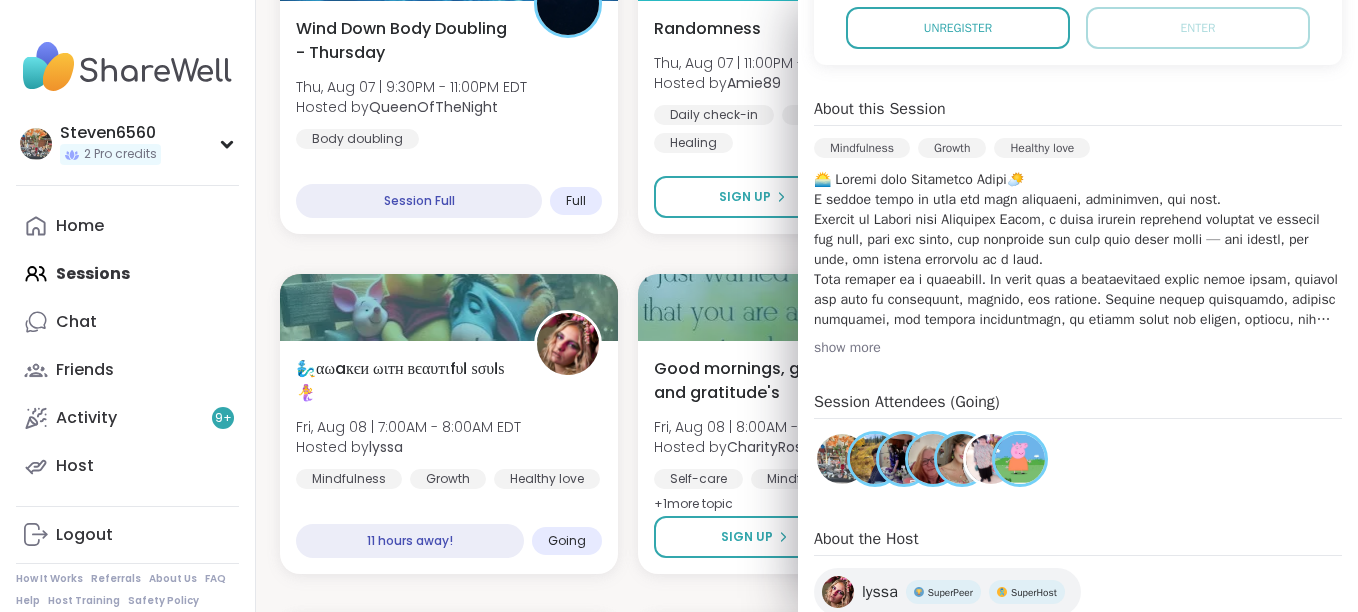 click at bounding box center (904, 459) 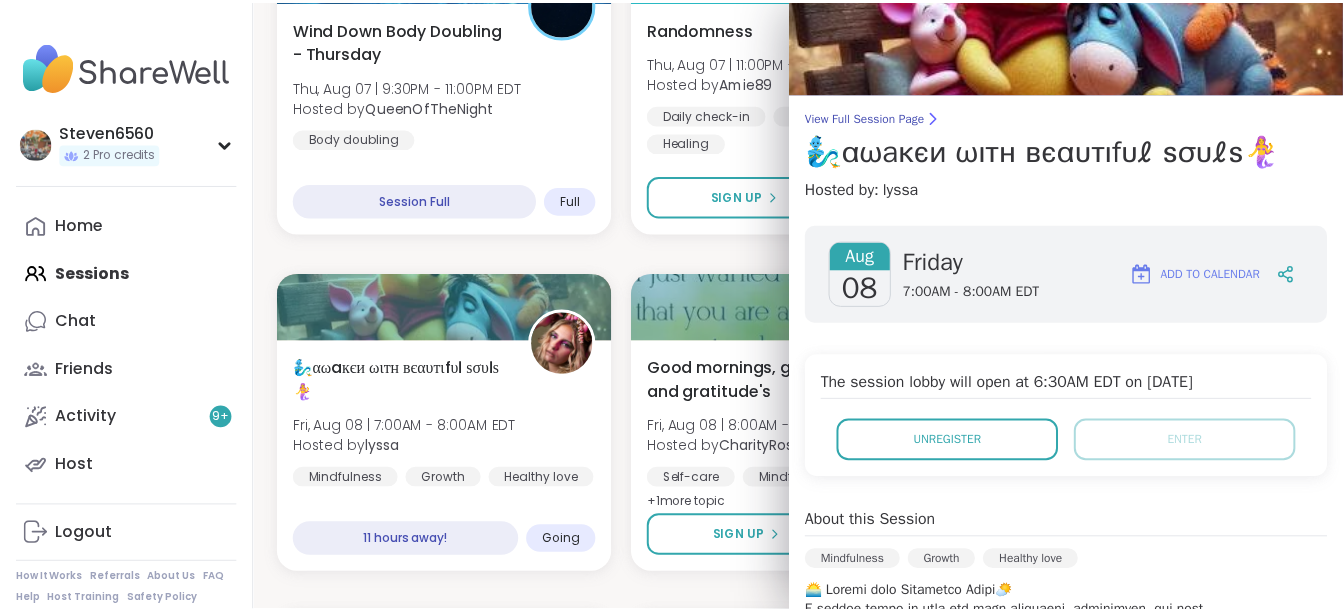 scroll, scrollTop: 0, scrollLeft: 0, axis: both 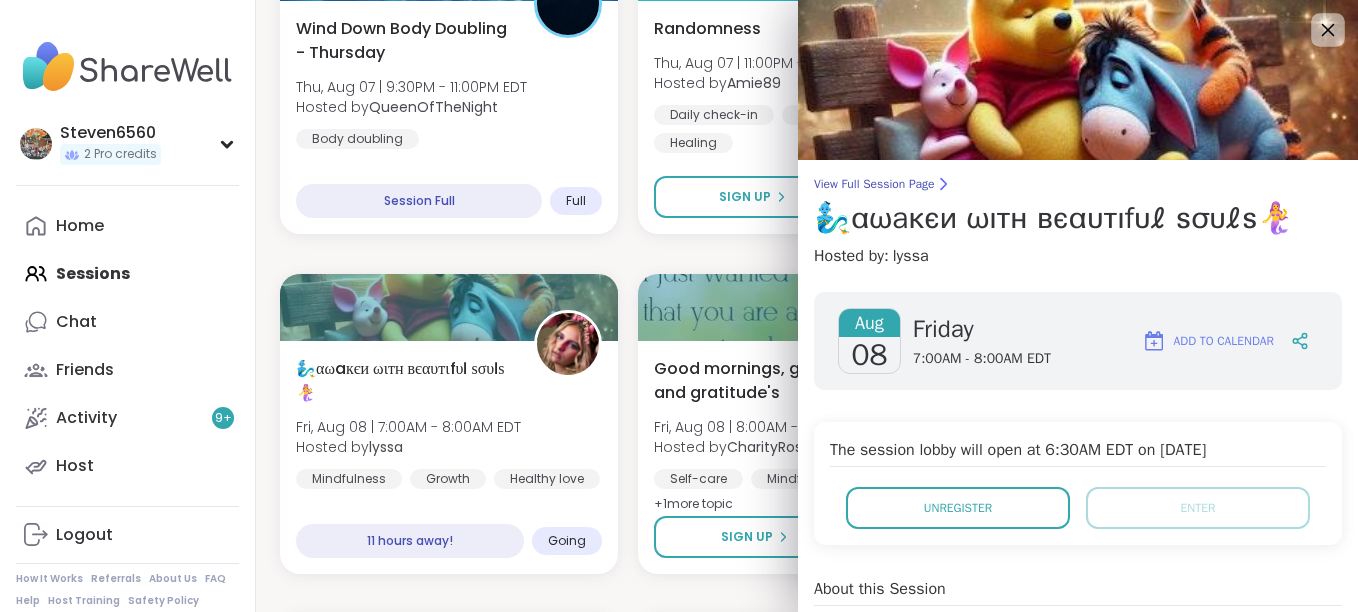 click 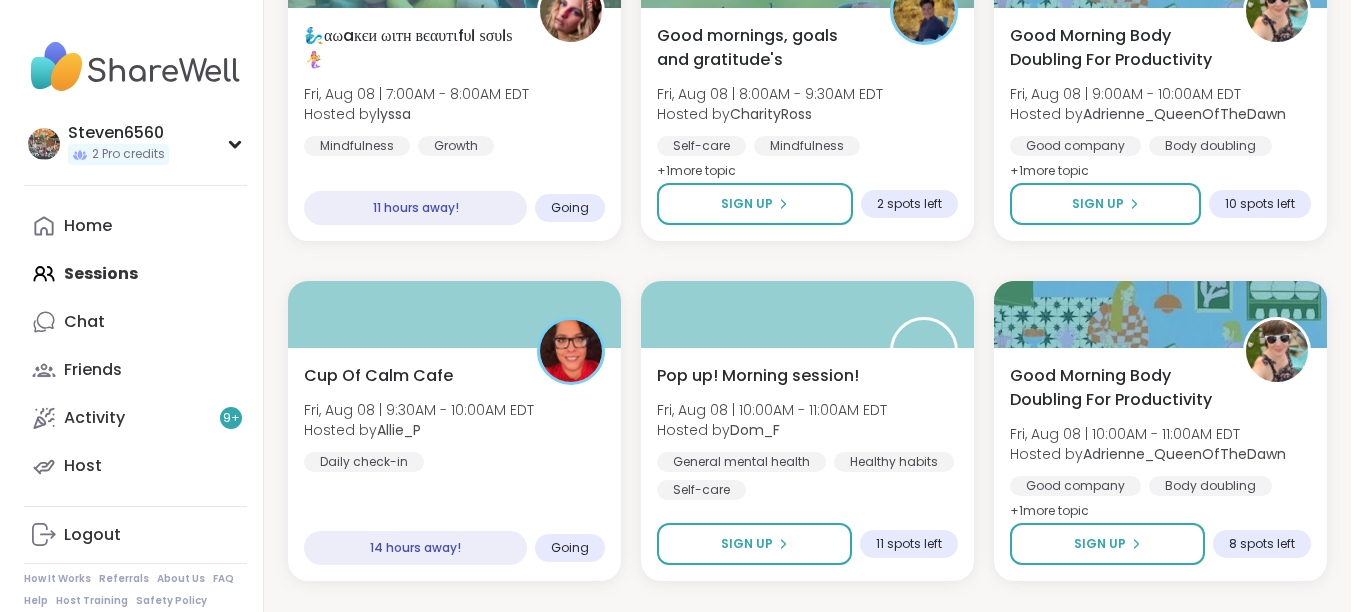 scroll, scrollTop: 2253, scrollLeft: 0, axis: vertical 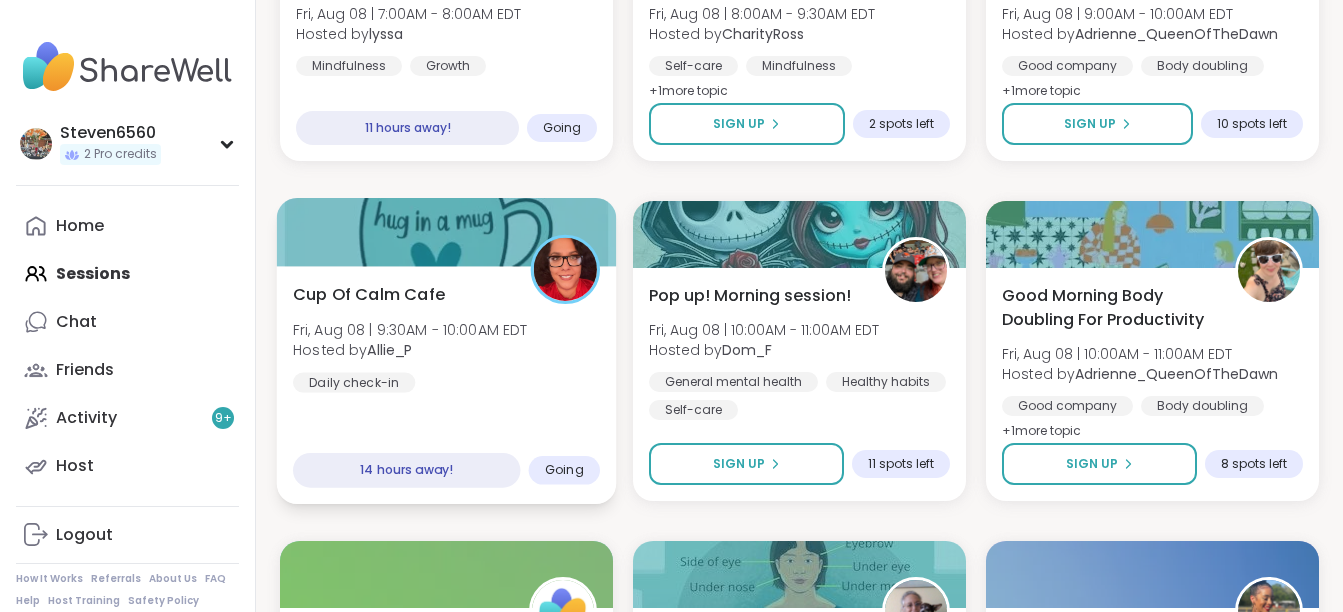 click on "Fri, Aug 08 | 9:30AM - 10:00AM EDT" at bounding box center [410, 329] 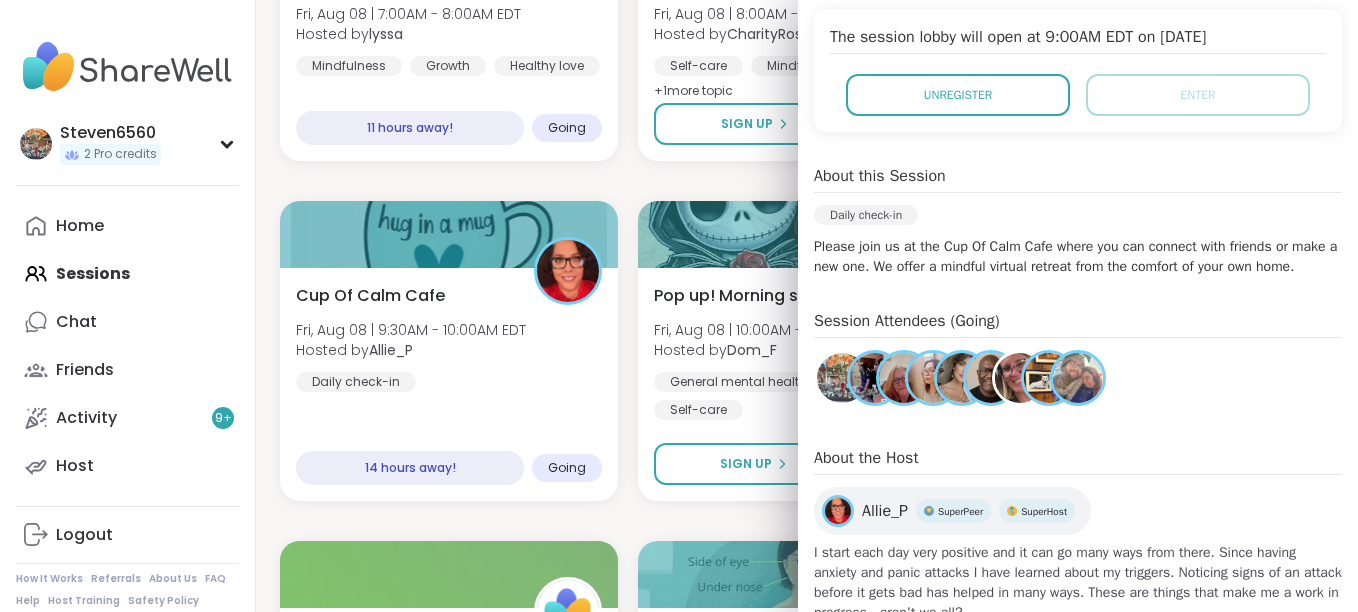 scroll, scrollTop: 467, scrollLeft: 0, axis: vertical 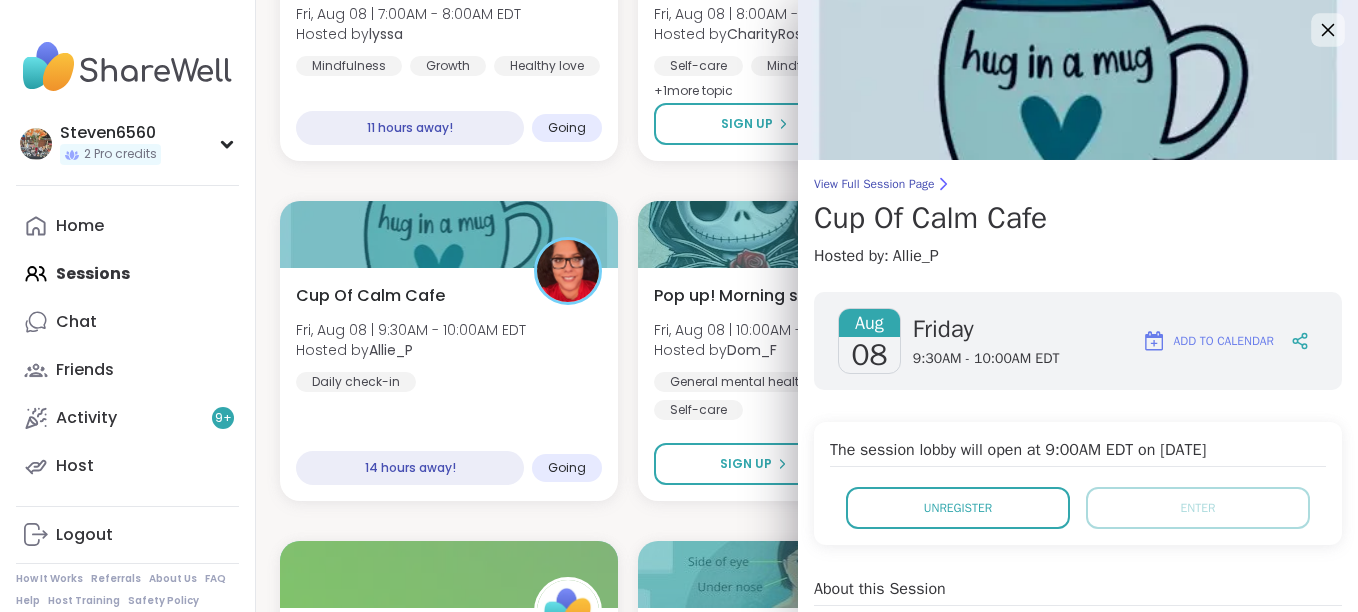 click 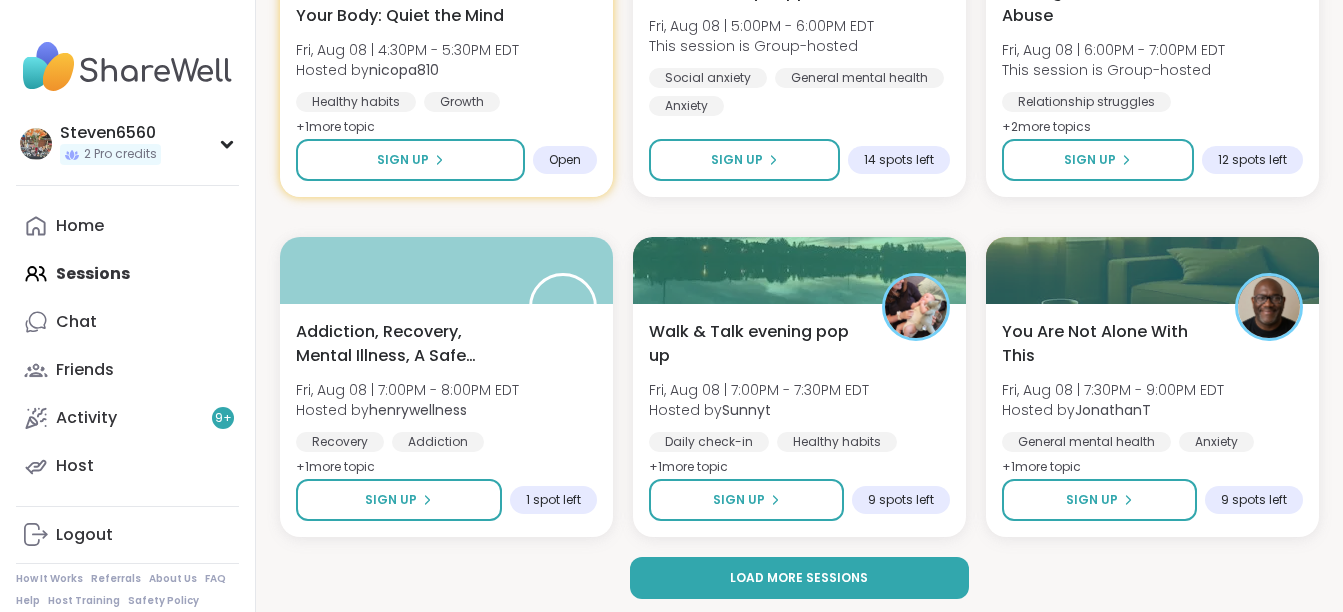 scroll, scrollTop: 3924, scrollLeft: 0, axis: vertical 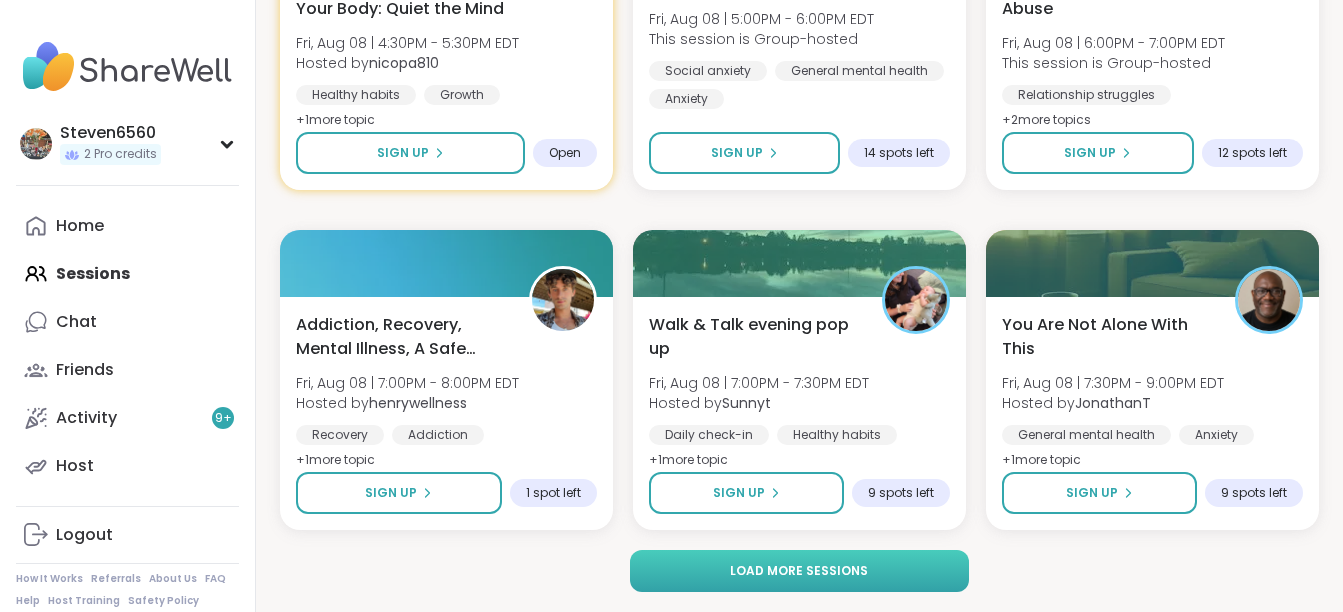 click on "Load more sessions" at bounding box center [799, 571] 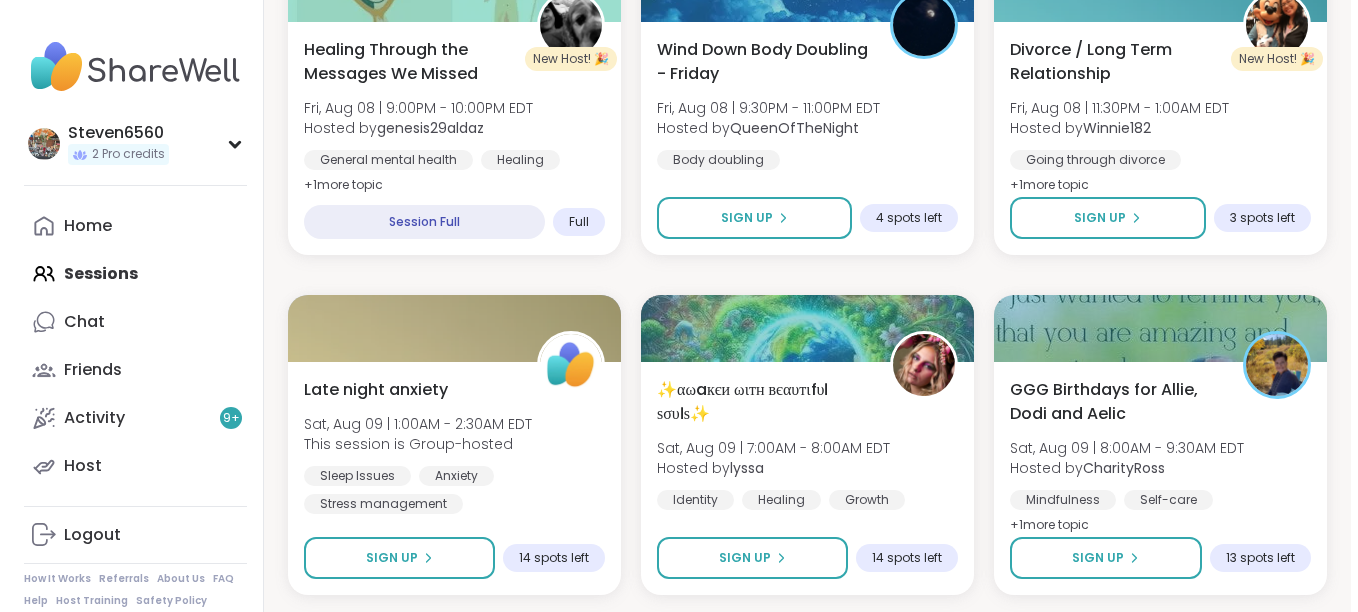 scroll, scrollTop: 4897, scrollLeft: 0, axis: vertical 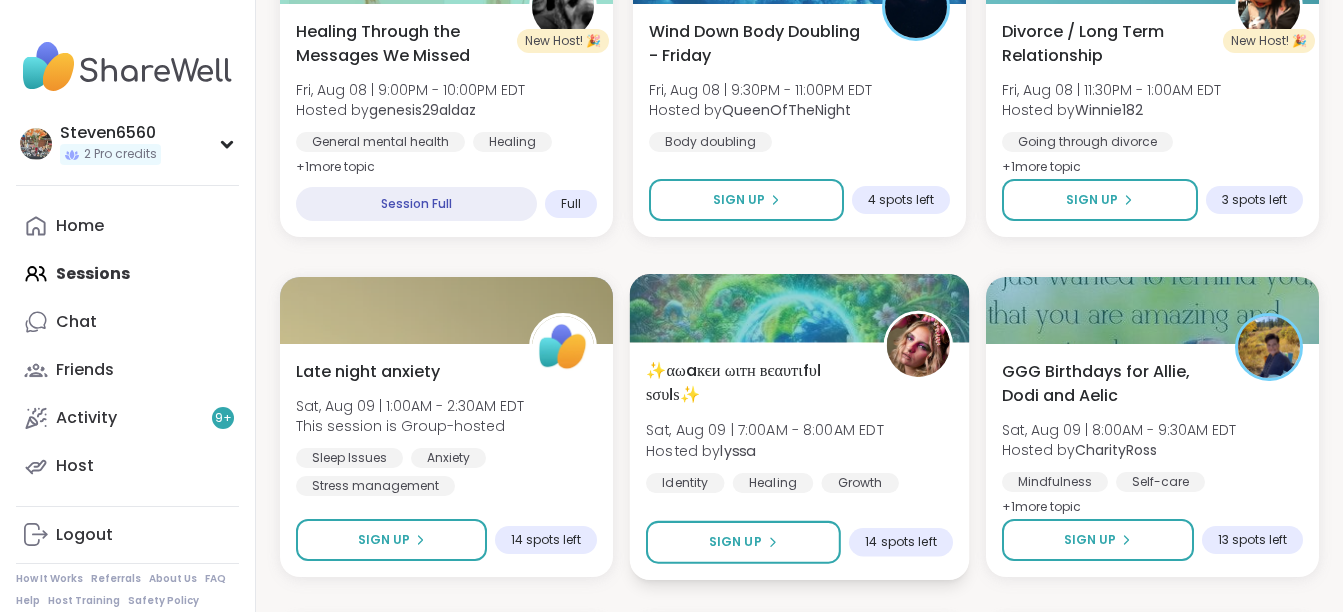 click on "✨αωaкєи ωιтн вєαυтιfυℓ ѕσυℓѕ✨" at bounding box center [753, 382] 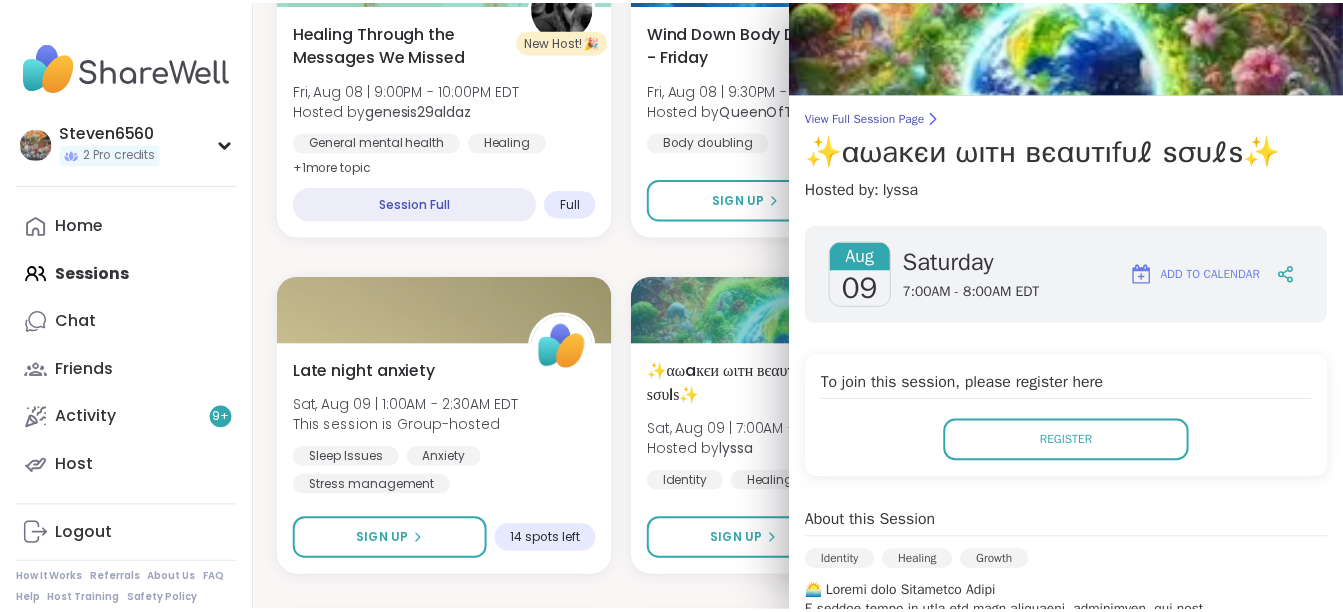 scroll, scrollTop: 0, scrollLeft: 0, axis: both 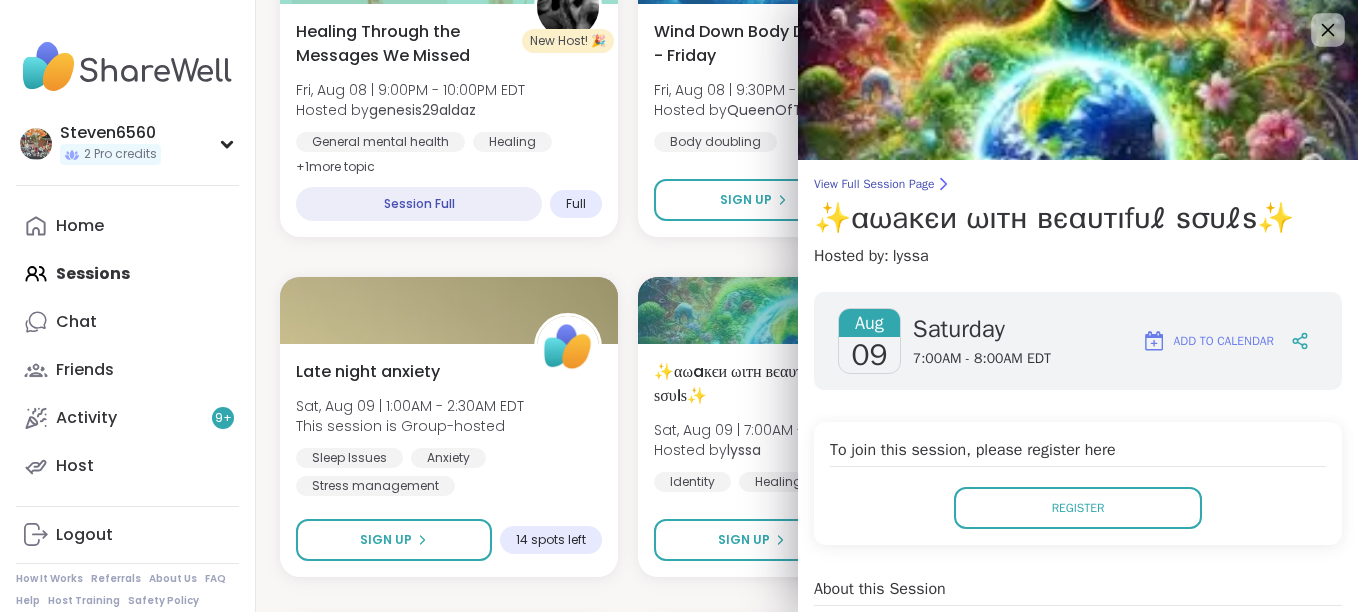 click 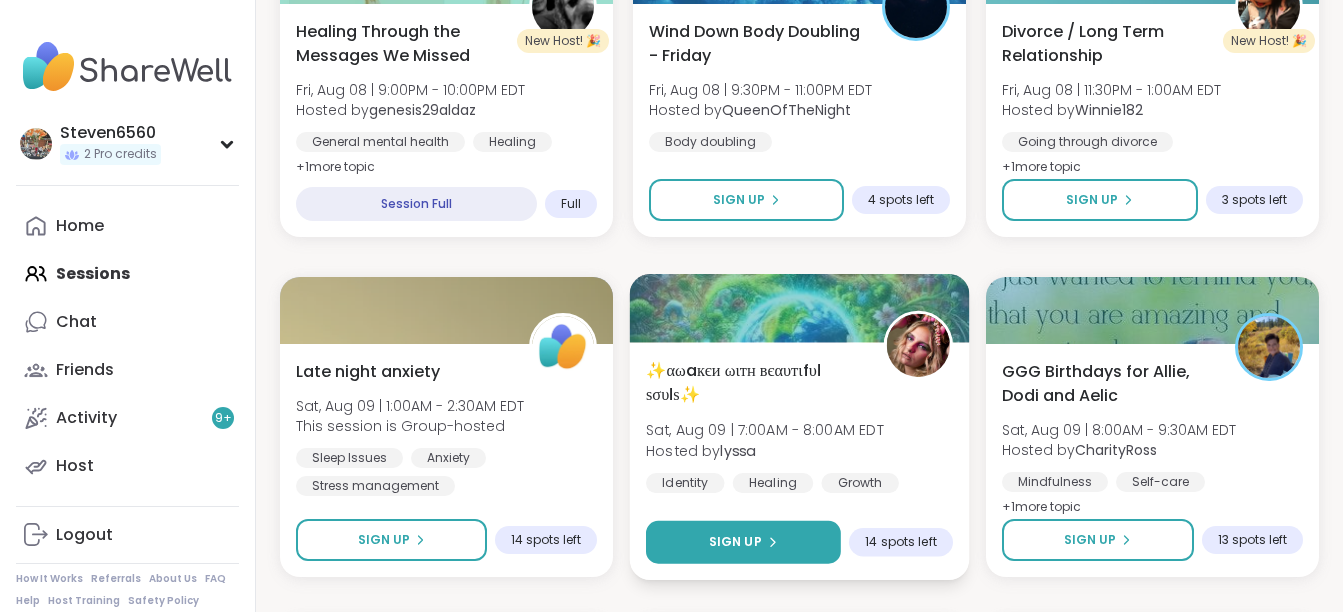 click on "Sign Up" at bounding box center [743, 542] 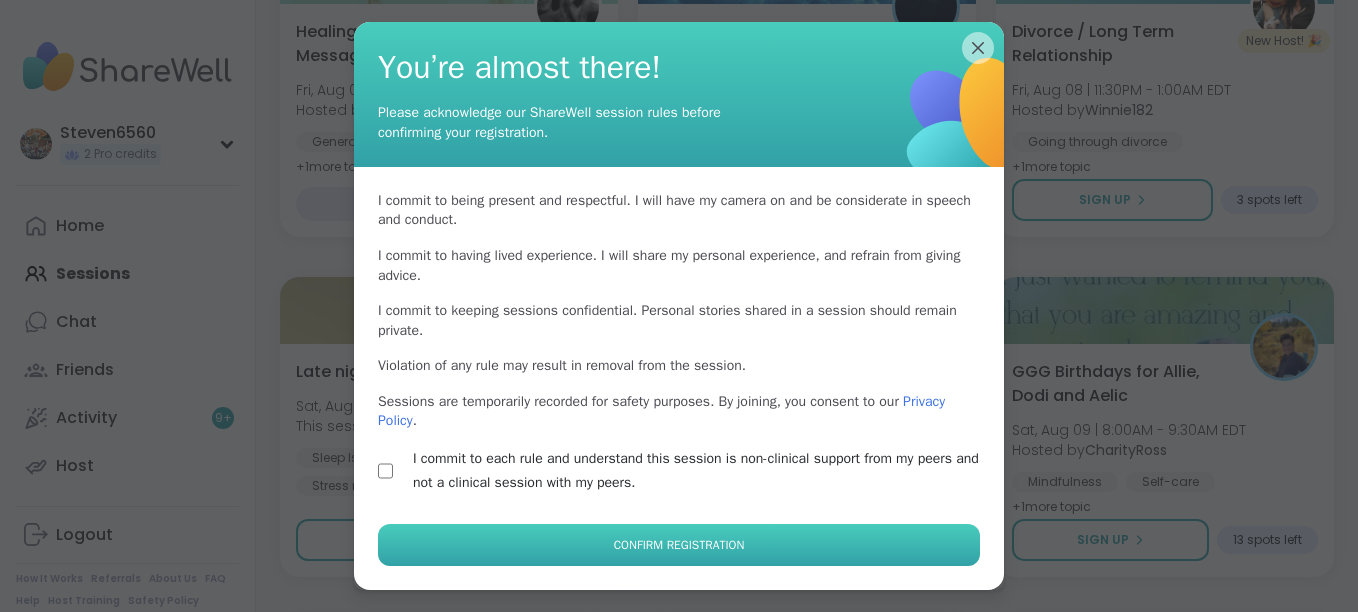 click on "Confirm Registration" at bounding box center [679, 545] 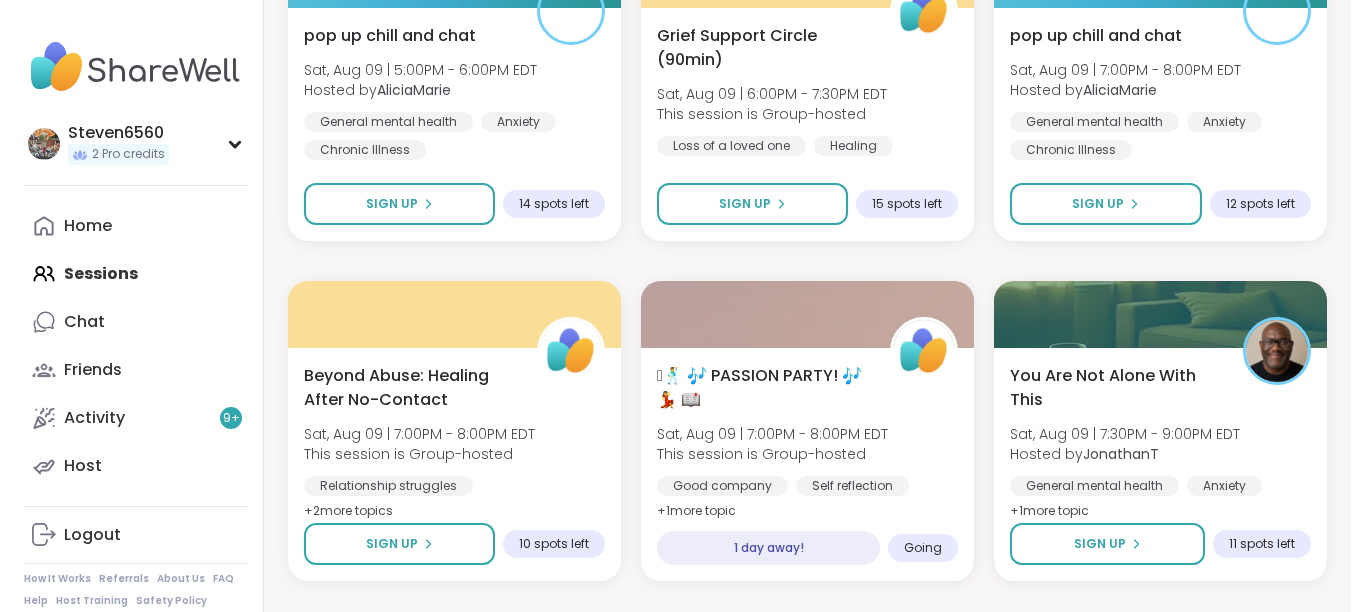 scroll, scrollTop: 6939, scrollLeft: 0, axis: vertical 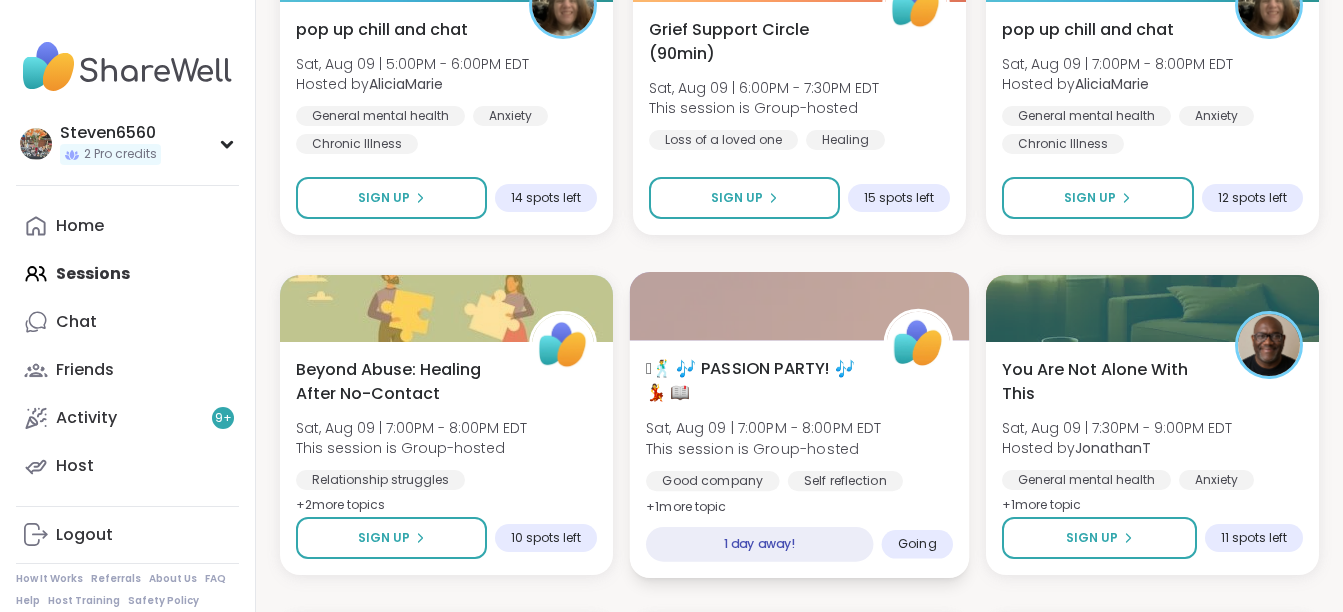 click on "Sat, Aug 09 | 7:00PM - 8:00PM EDT" at bounding box center (764, 428) 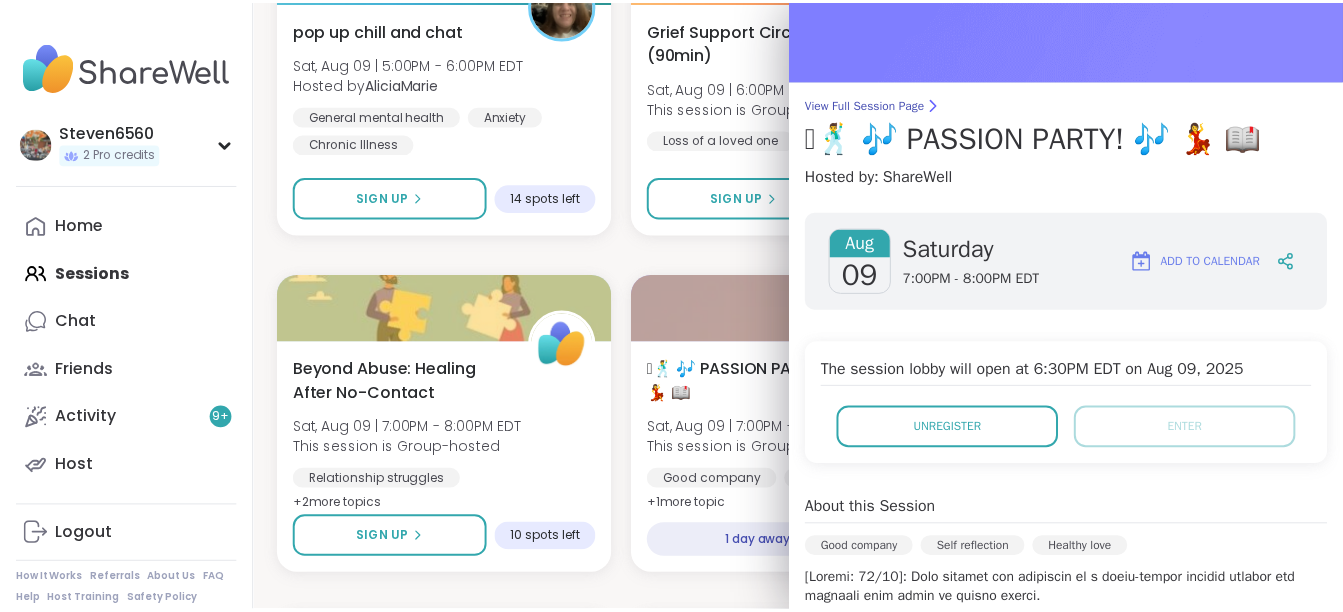 scroll, scrollTop: 0, scrollLeft: 0, axis: both 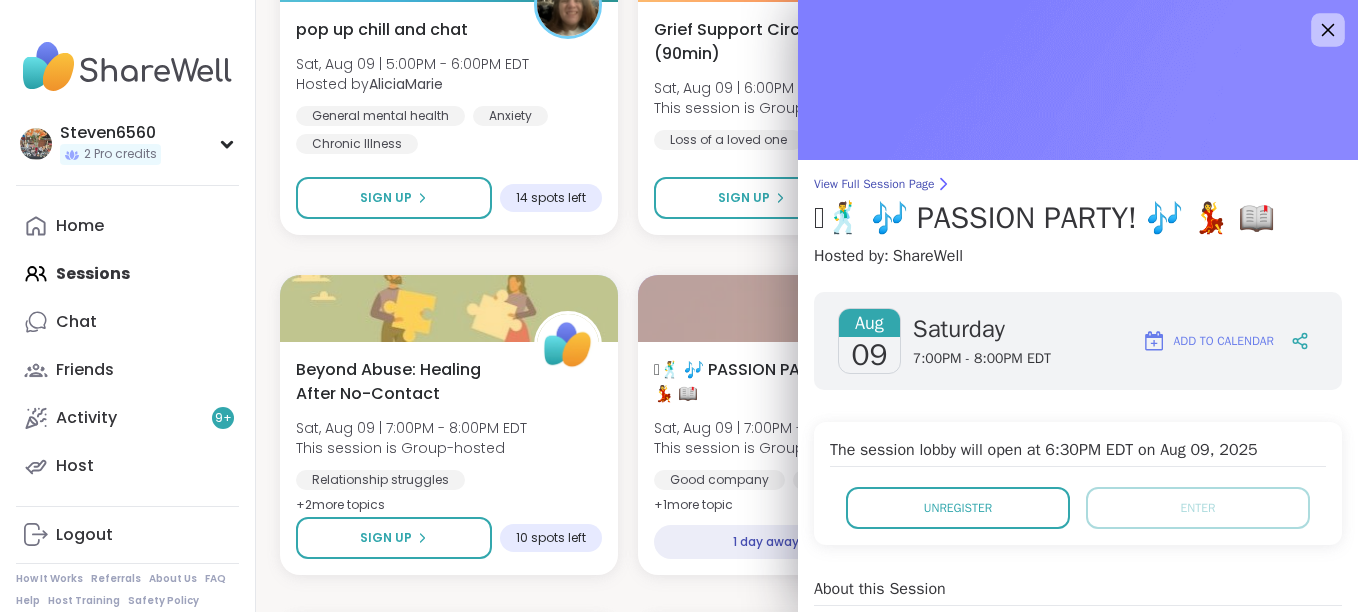 click 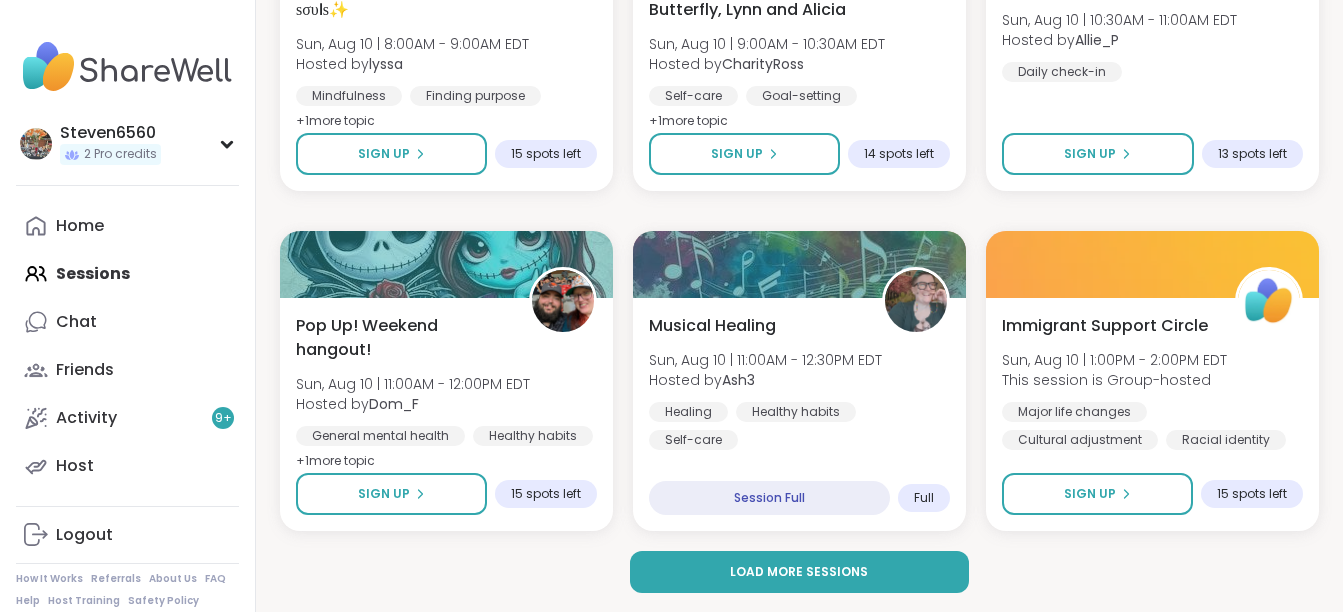 scroll, scrollTop: 8004, scrollLeft: 0, axis: vertical 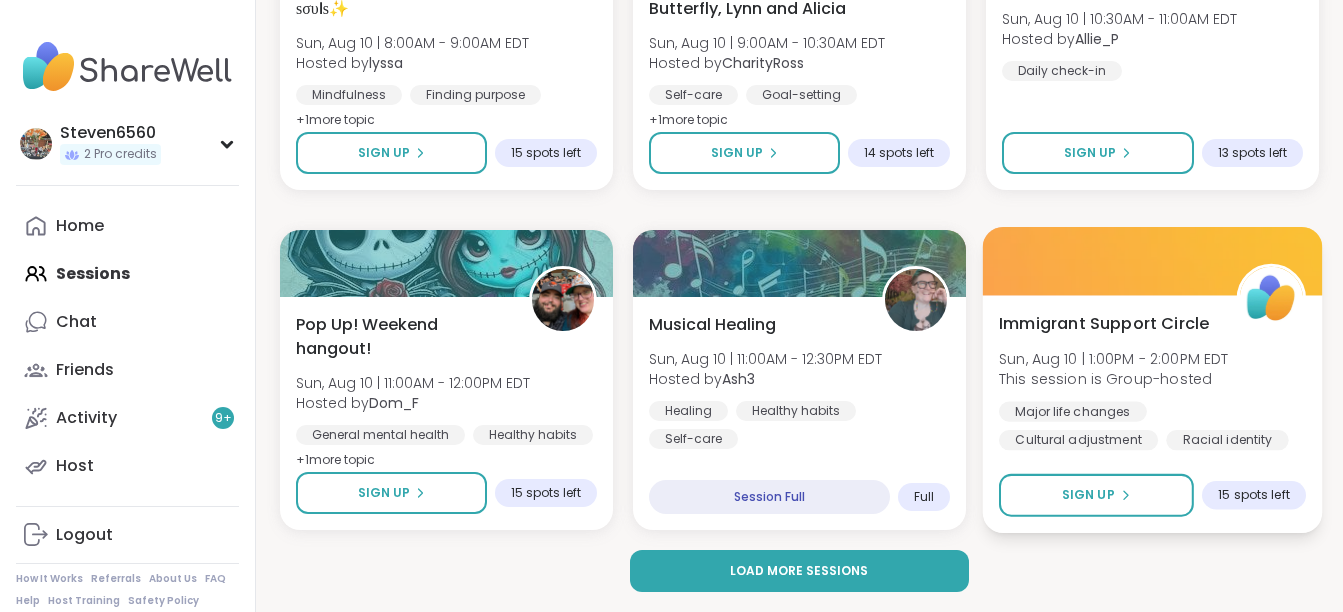 click on "Immigrant Support Circle" at bounding box center (1104, 323) 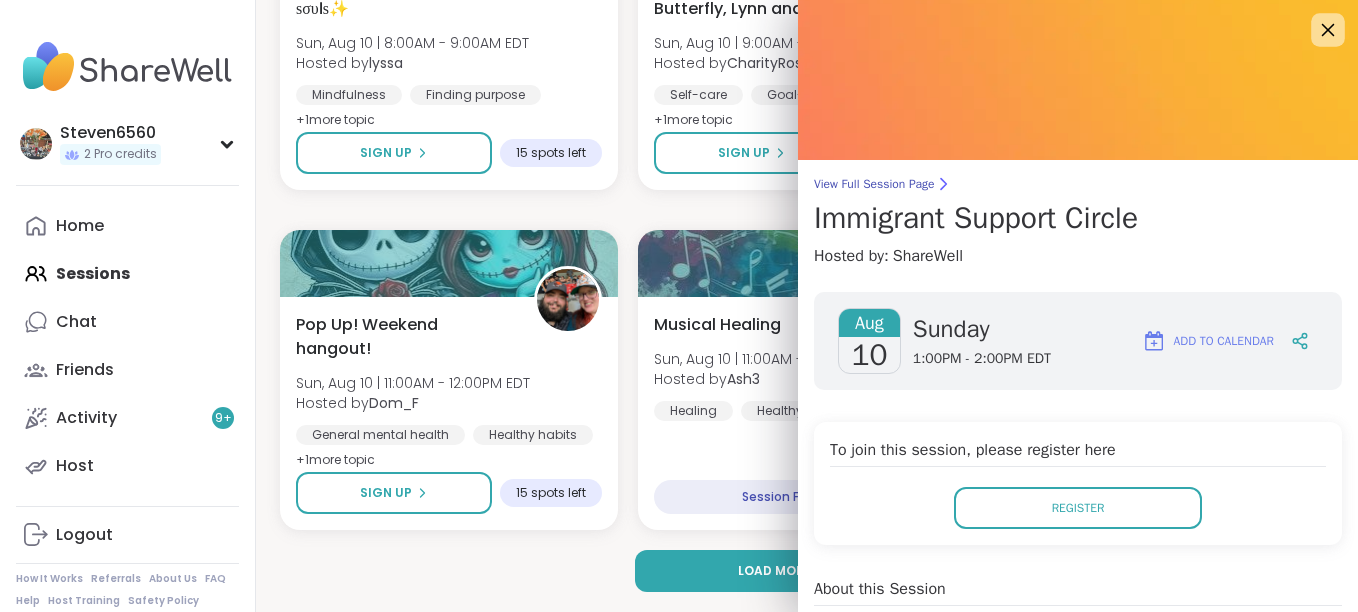 click 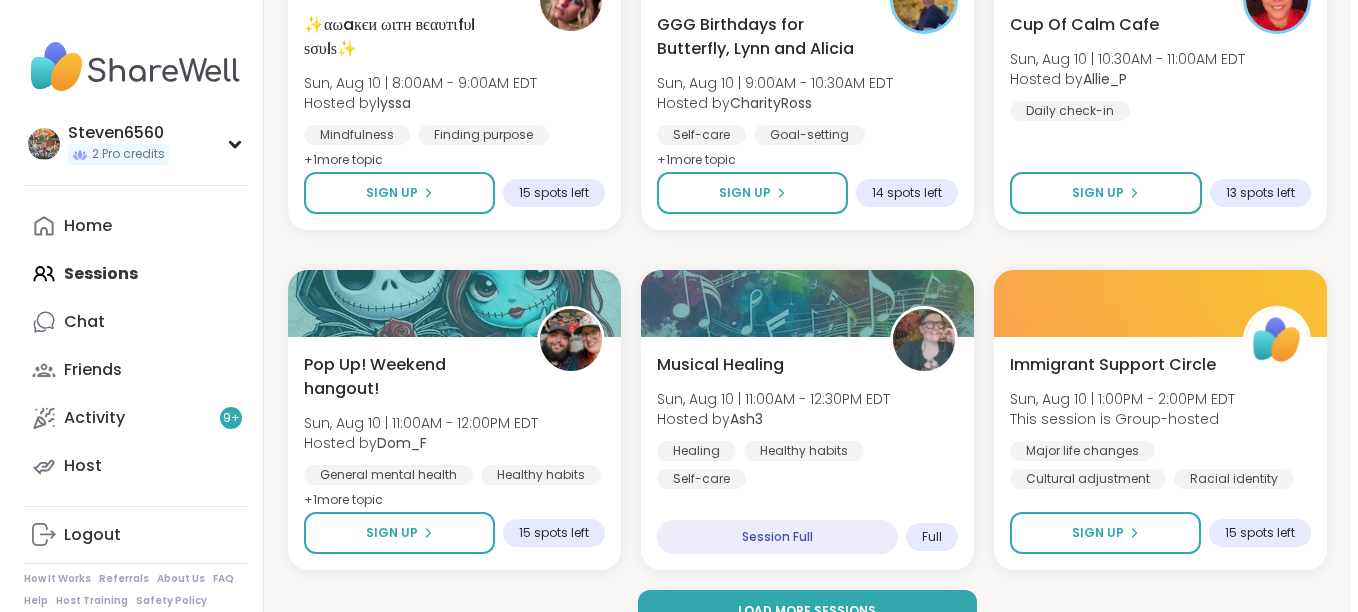 scroll, scrollTop: 7870, scrollLeft: 0, axis: vertical 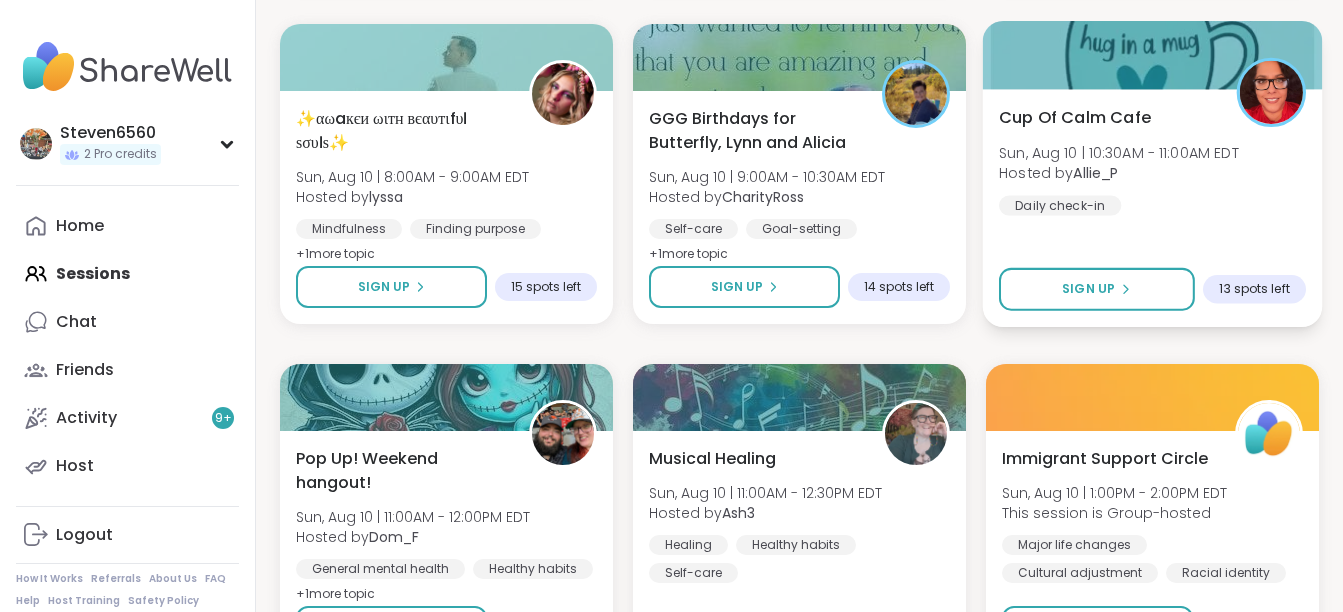 click on "Sun, Aug 10 | 10:30AM - 11:00AM EDT" at bounding box center [1119, 152] 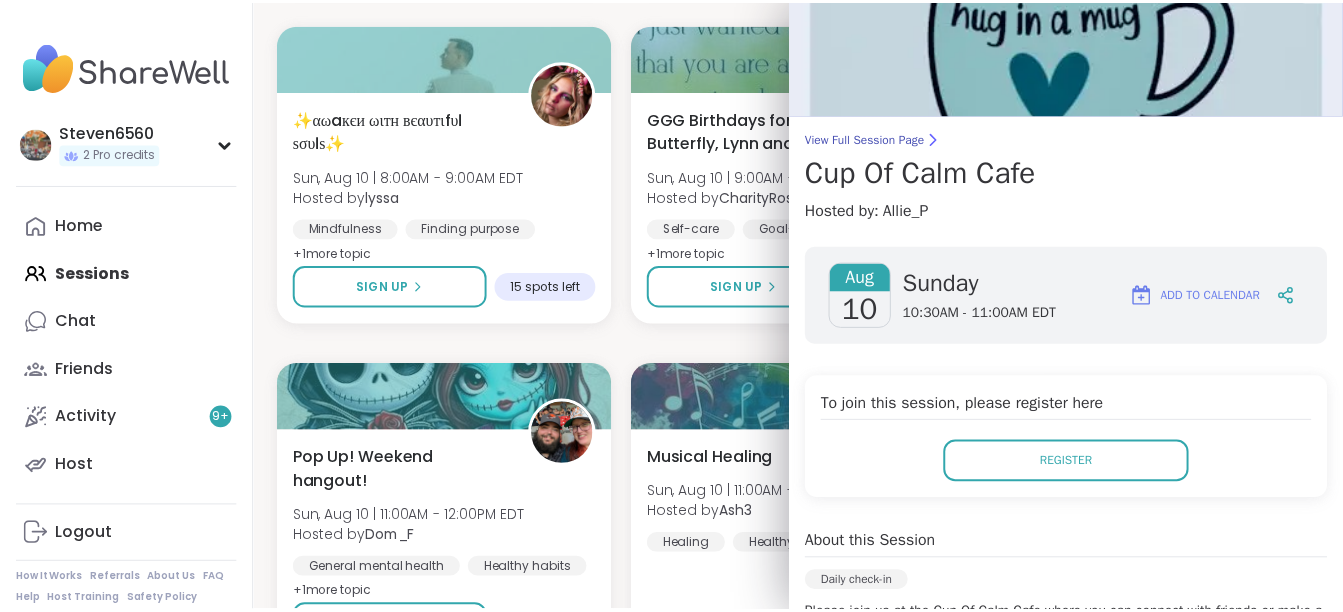 scroll, scrollTop: 0, scrollLeft: 0, axis: both 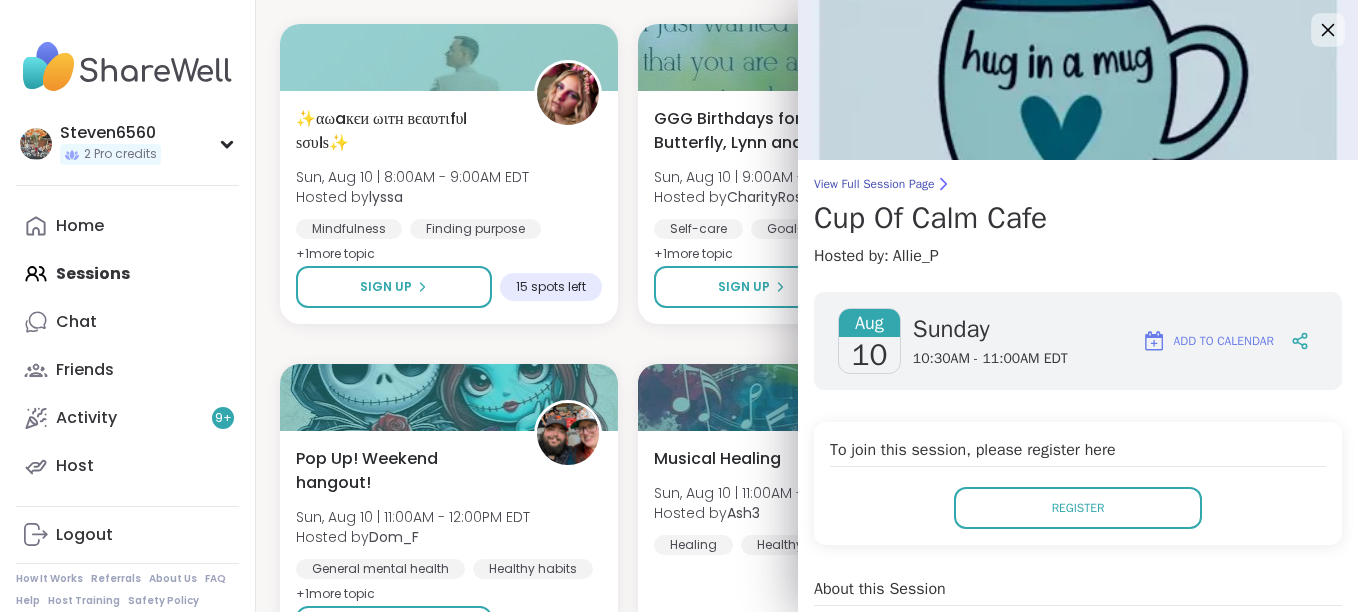 click 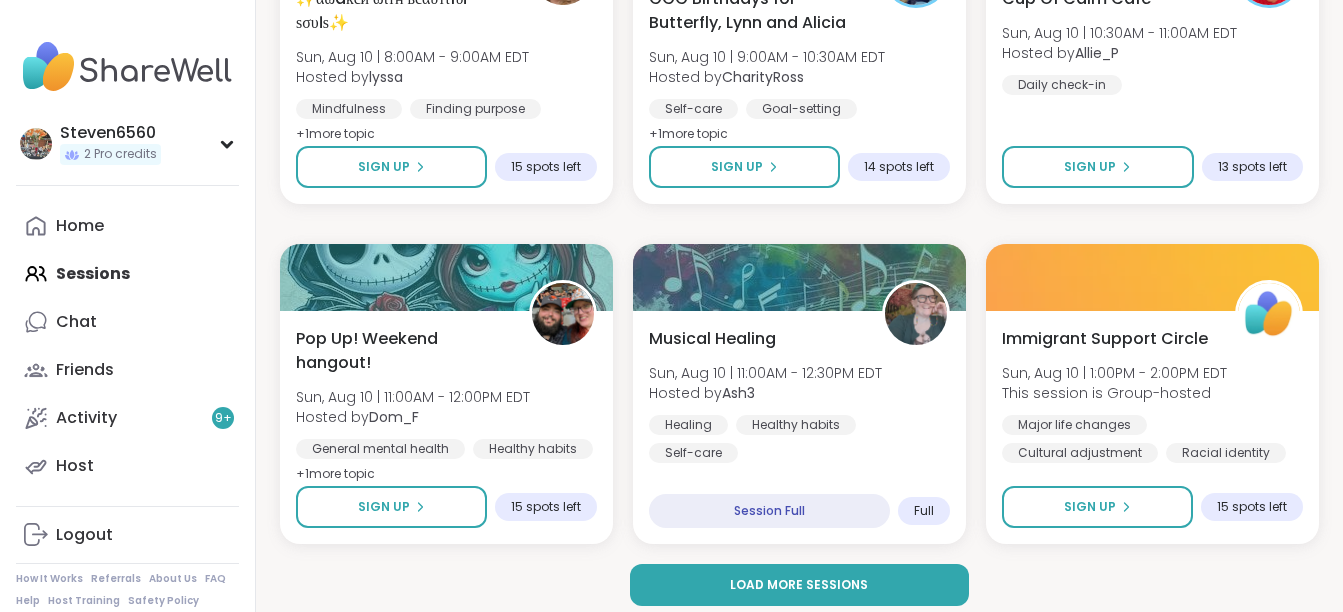 scroll, scrollTop: 8004, scrollLeft: 0, axis: vertical 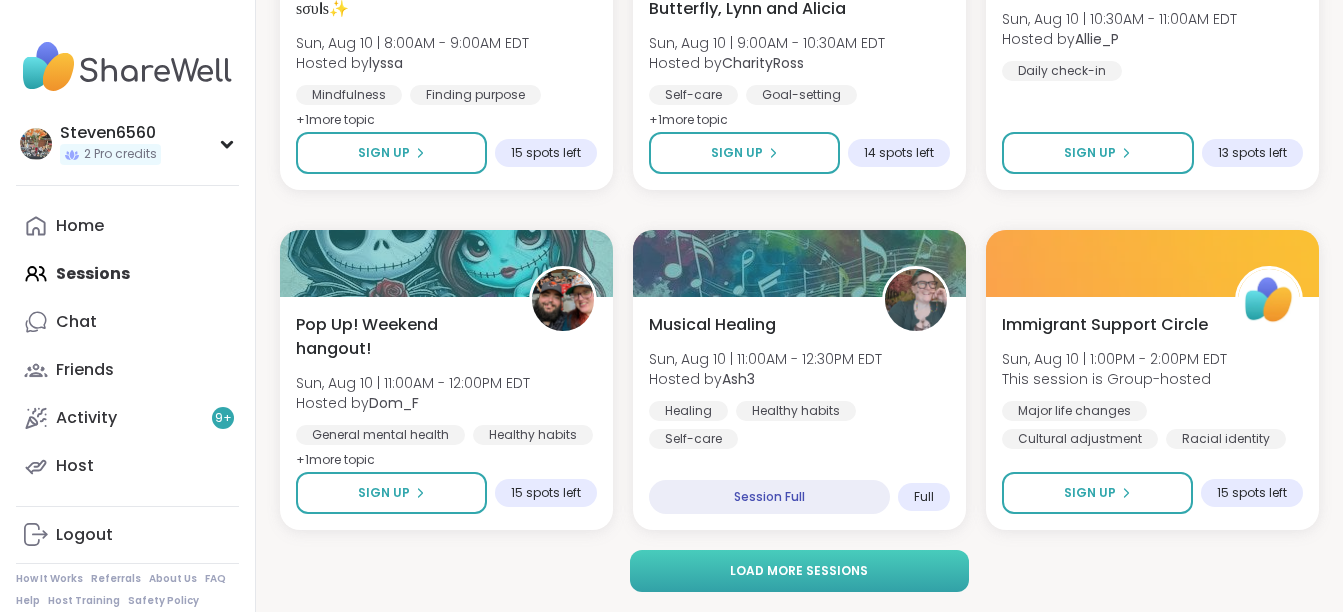 click on "Load more sessions" at bounding box center [799, 571] 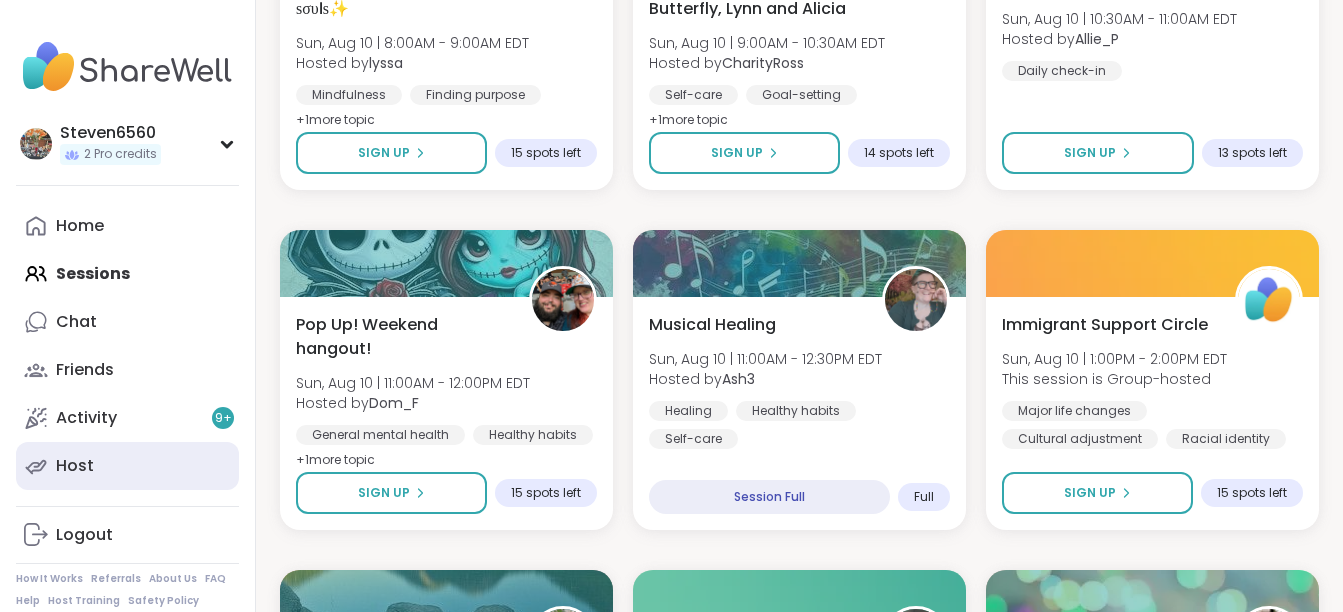 click on "Host" at bounding box center (75, 466) 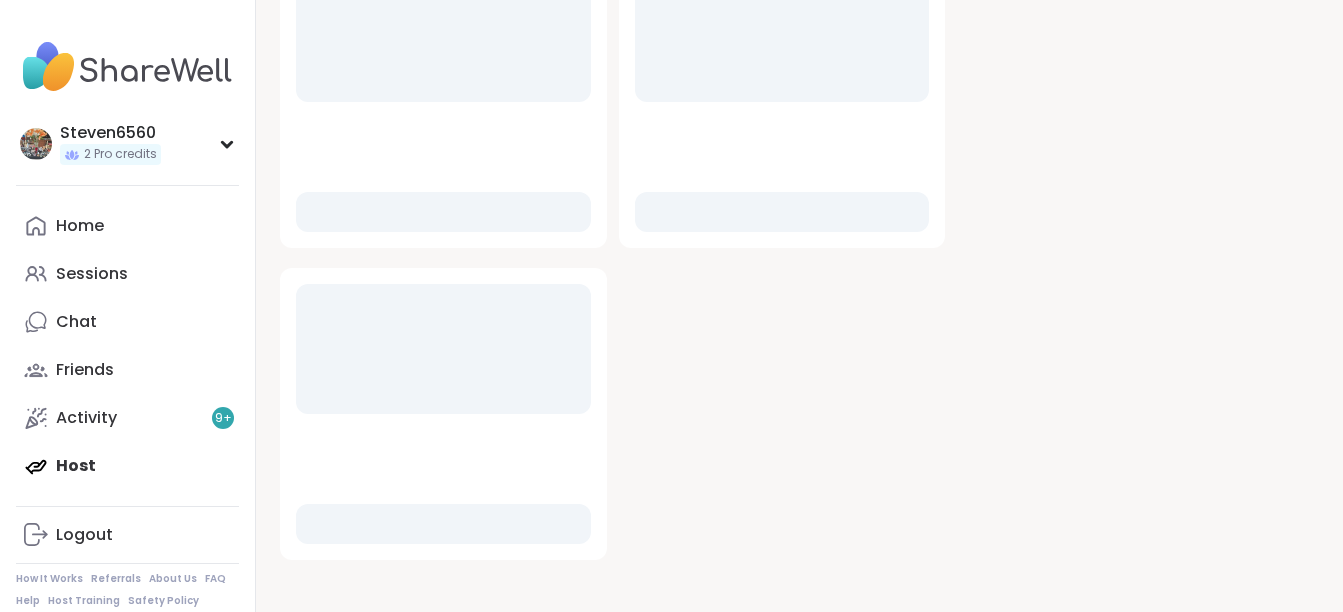 scroll, scrollTop: 0, scrollLeft: 0, axis: both 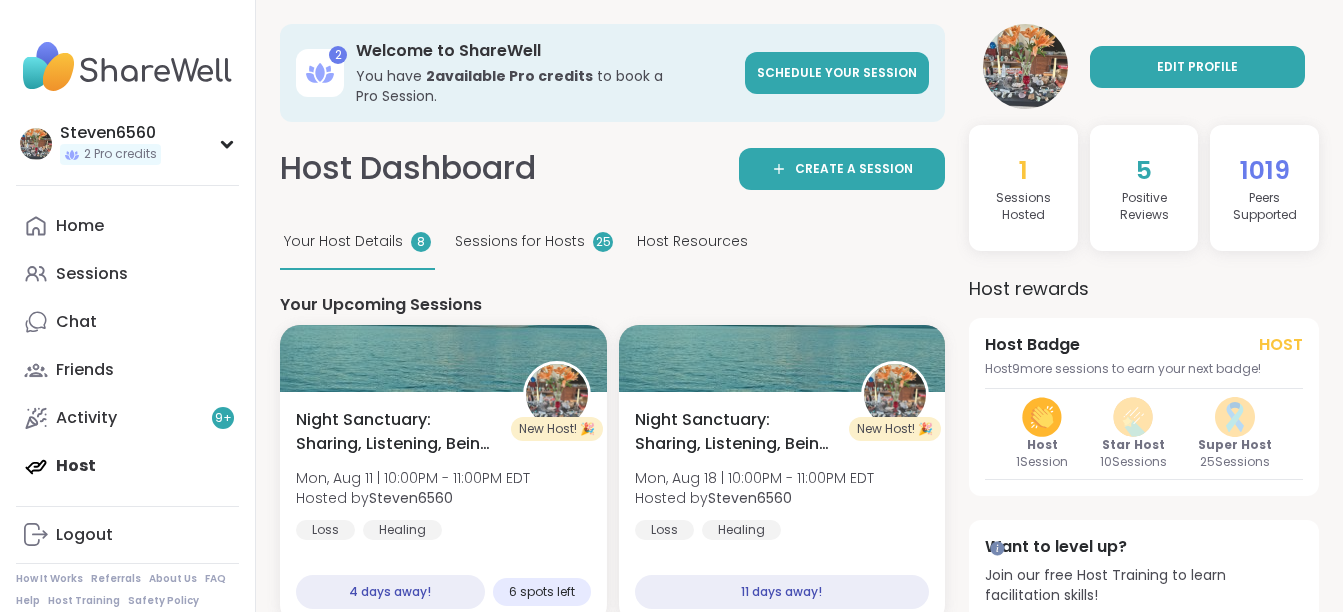 click on "EDIT PROFILE" at bounding box center (1197, 67) 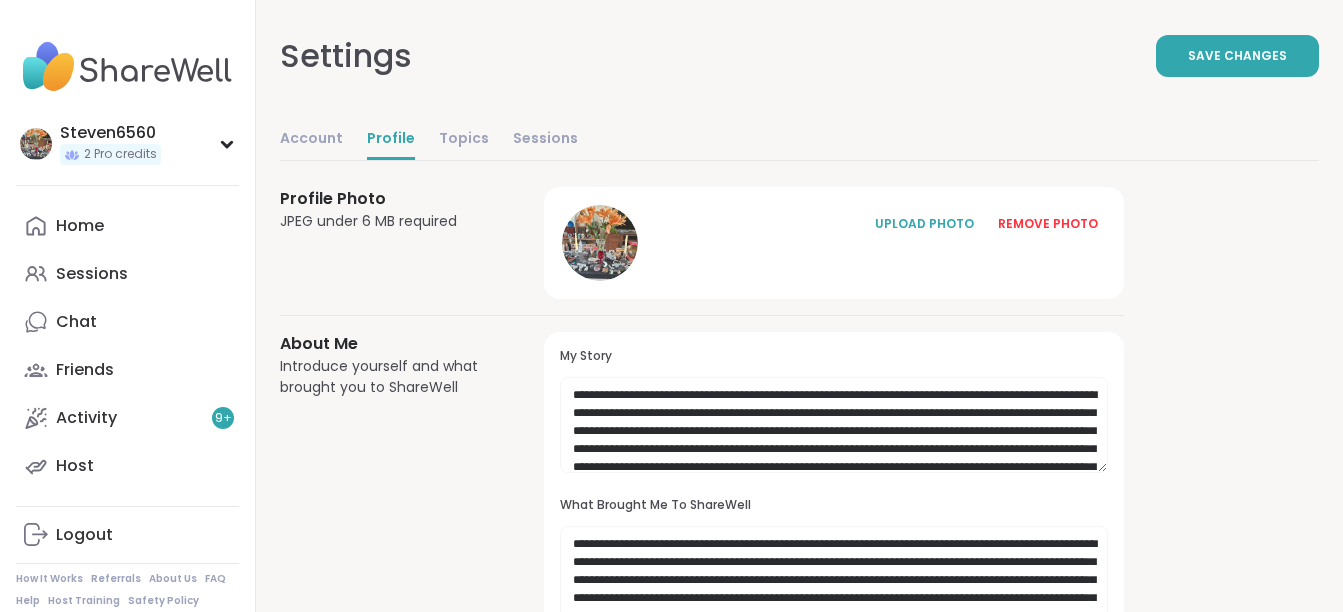 scroll, scrollTop: 0, scrollLeft: 0, axis: both 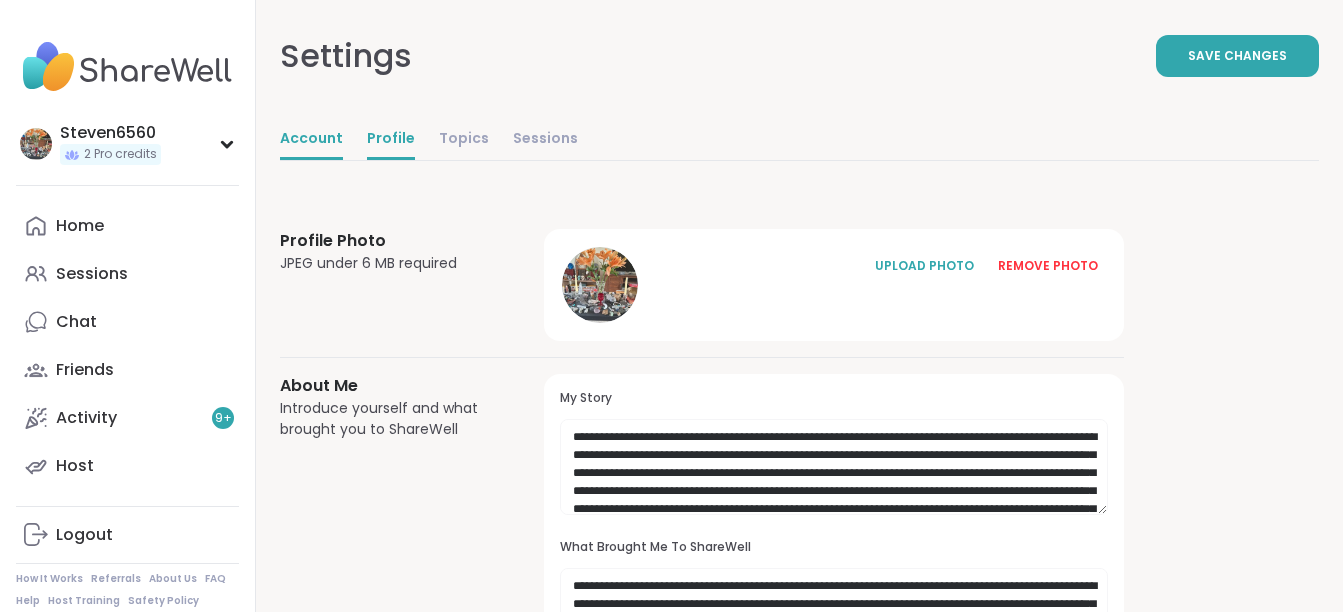 click on "Account" at bounding box center (311, 140) 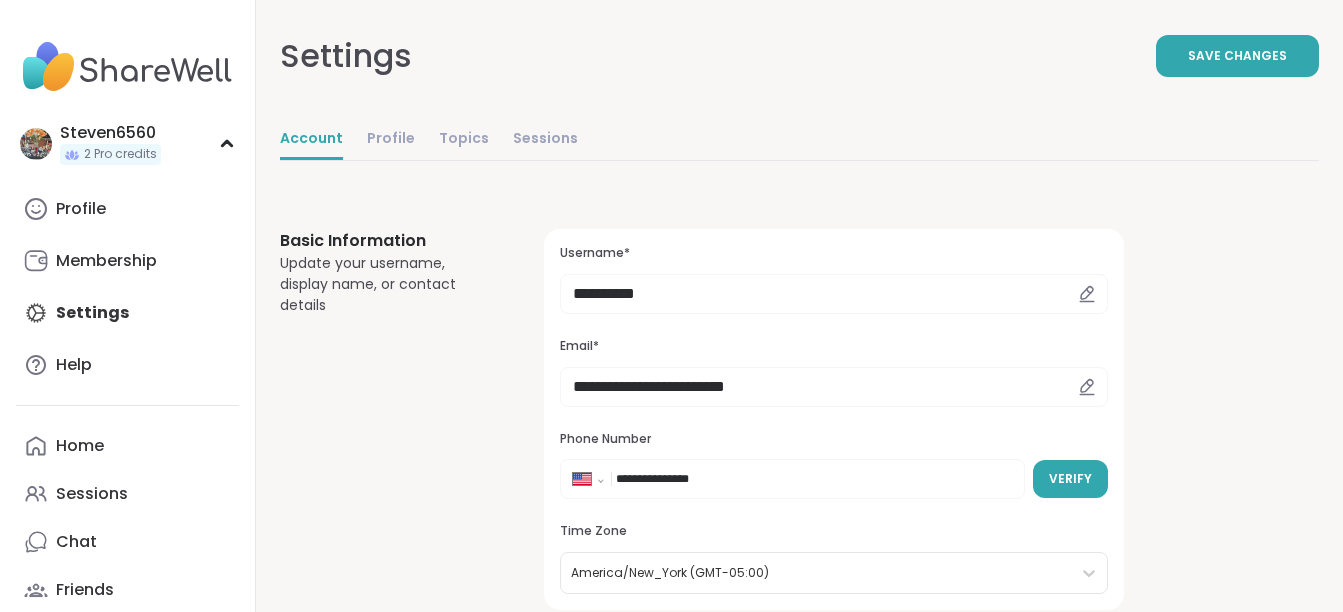 scroll, scrollTop: 0, scrollLeft: 0, axis: both 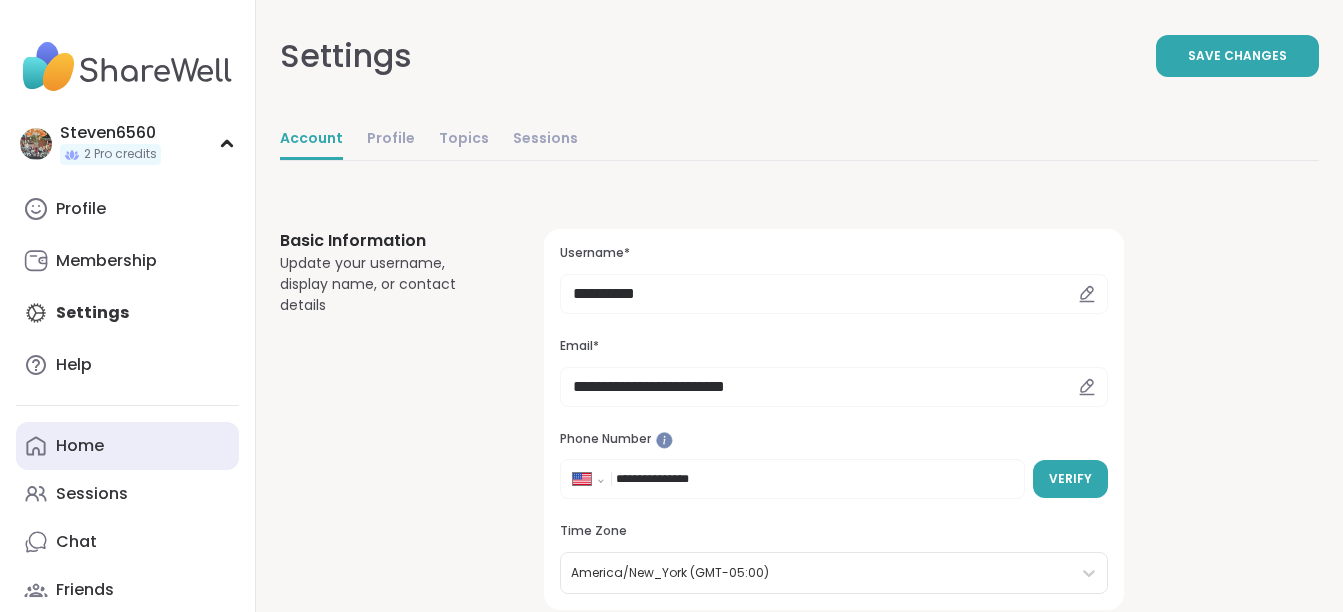 click on "Home" at bounding box center (127, 446) 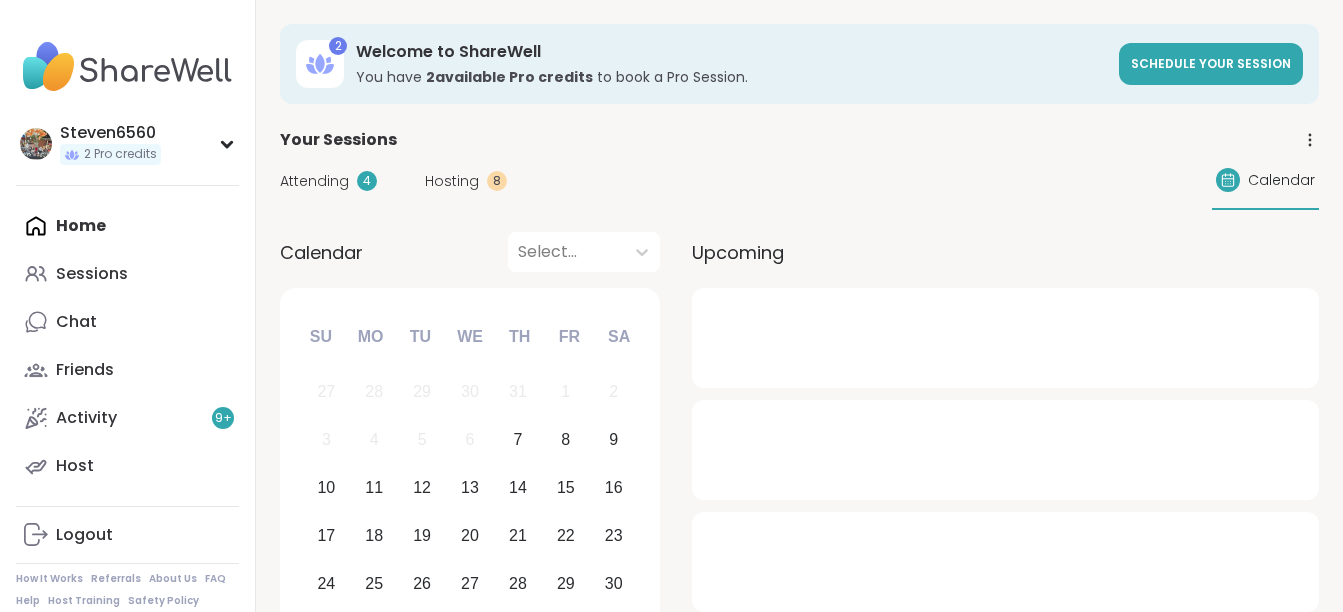 click on "Activity 9 +" at bounding box center [127, 418] 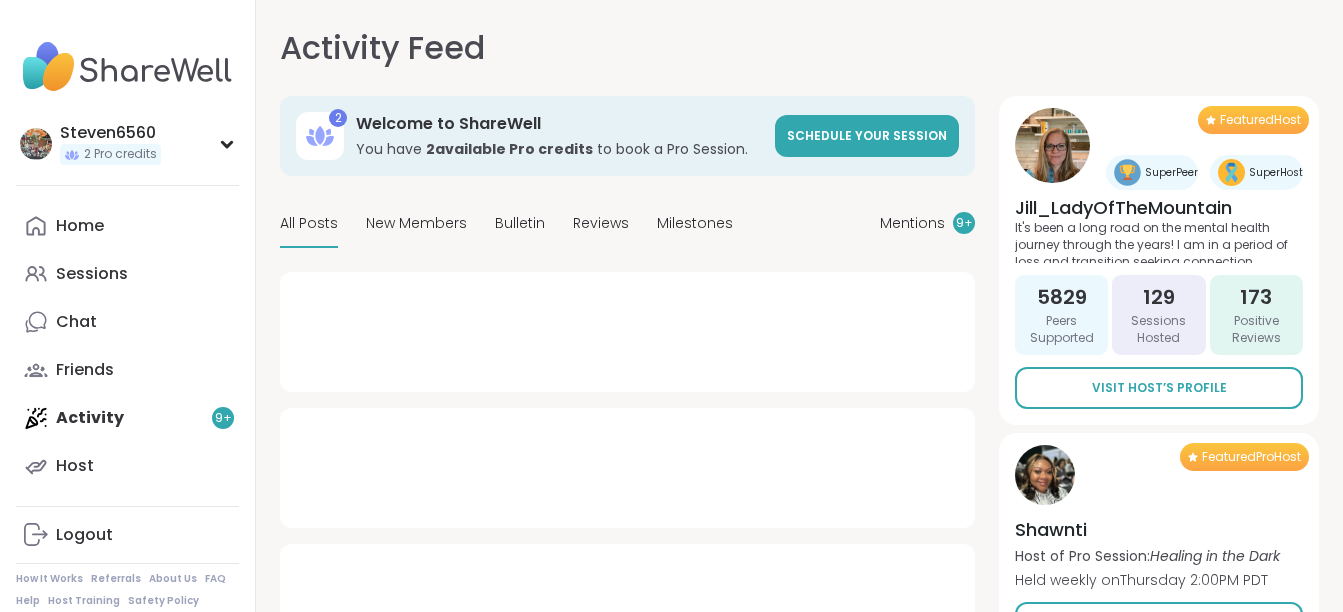 type on "*" 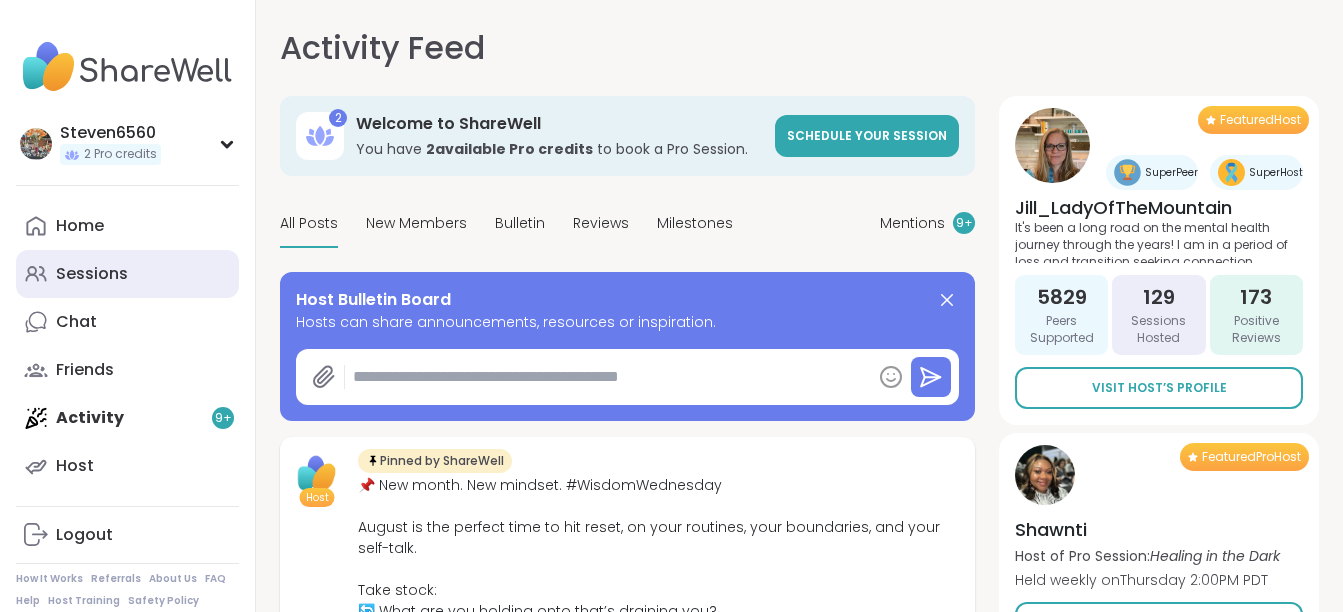 click on "Sessions" at bounding box center (127, 274) 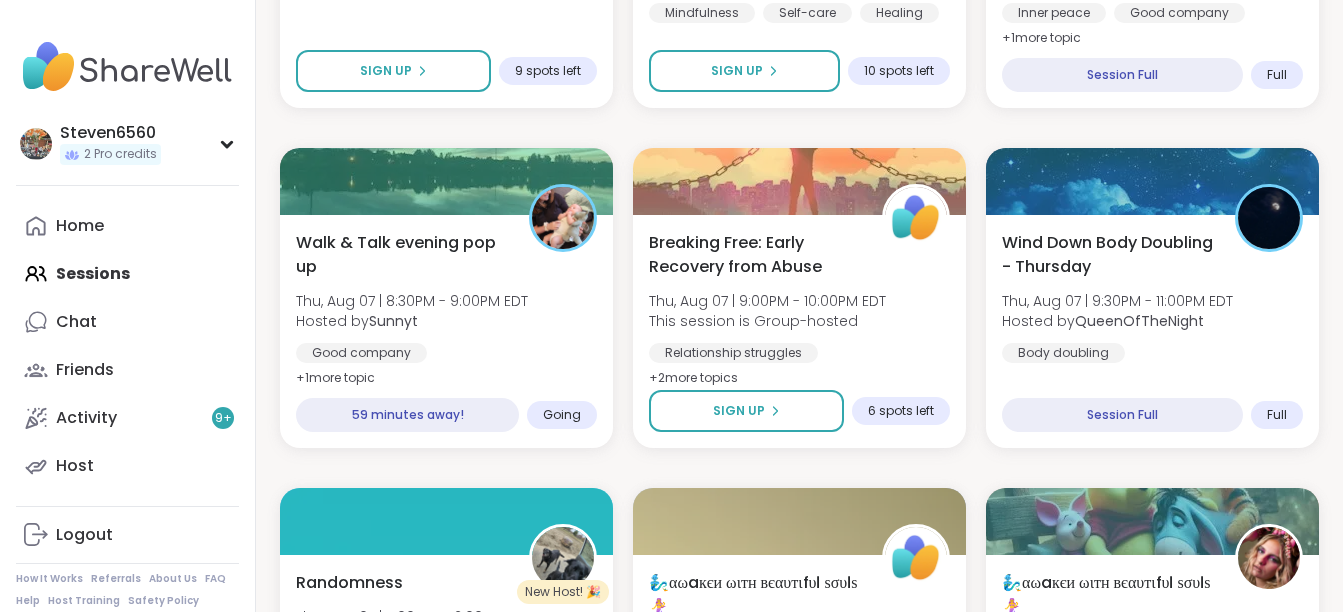 scroll, scrollTop: 1306, scrollLeft: 0, axis: vertical 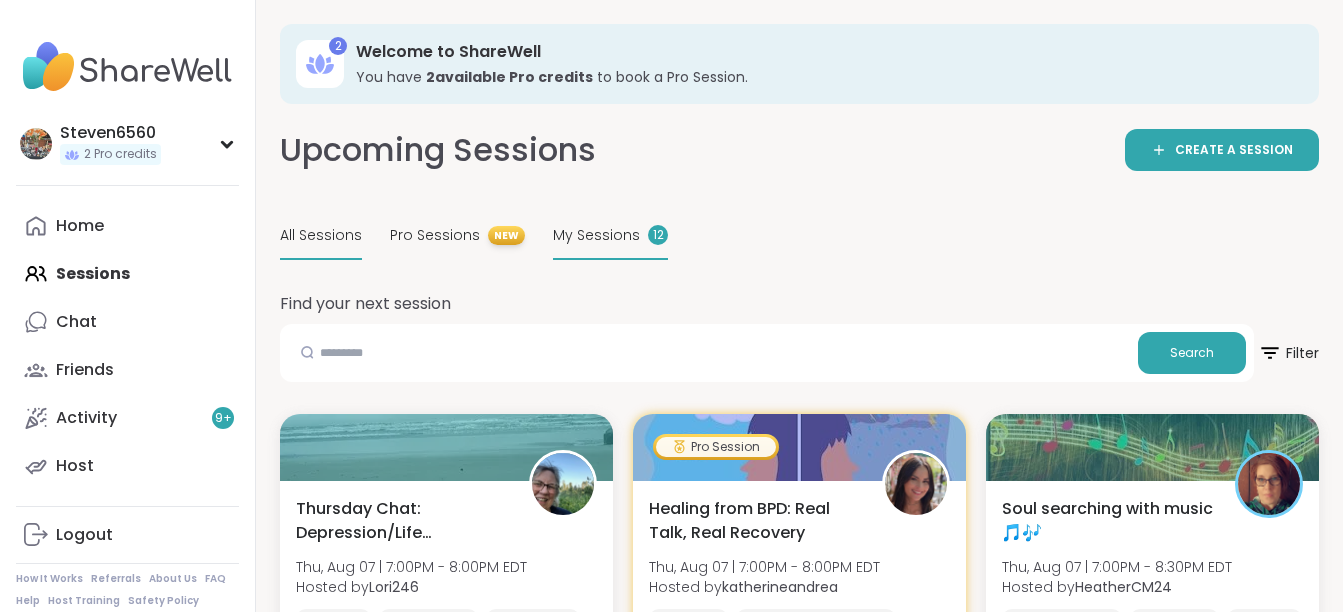 click on "My Sessions" at bounding box center [596, 235] 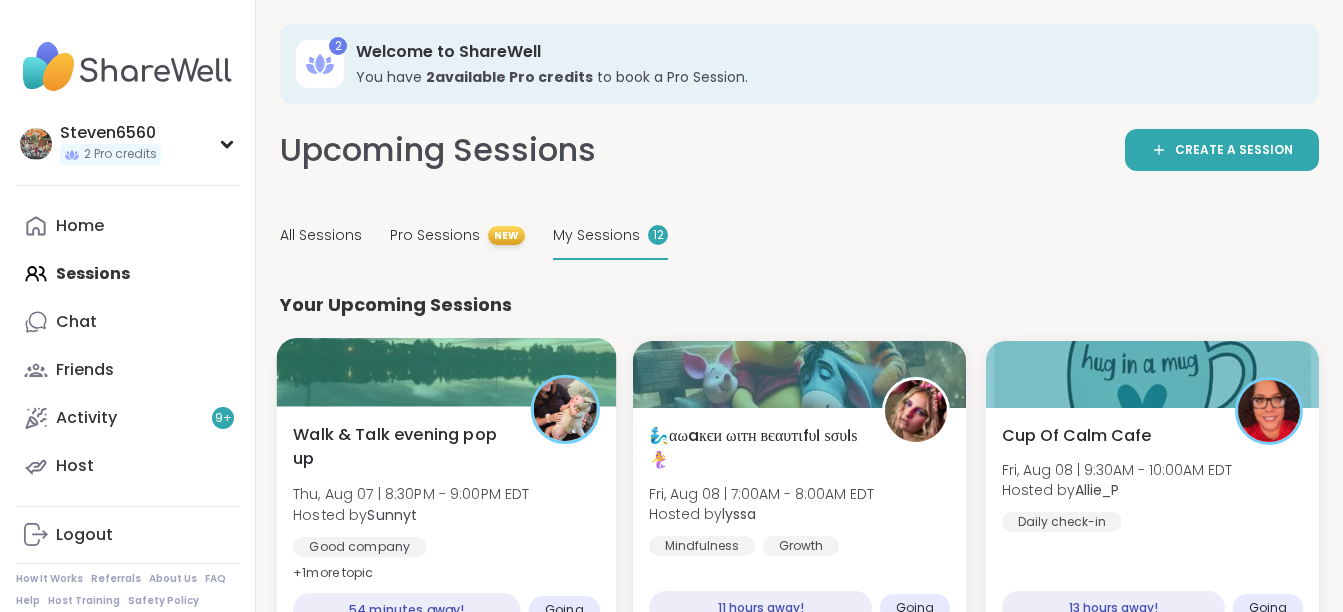 click on "Walk & Talk evening pop up" at bounding box center [400, 447] 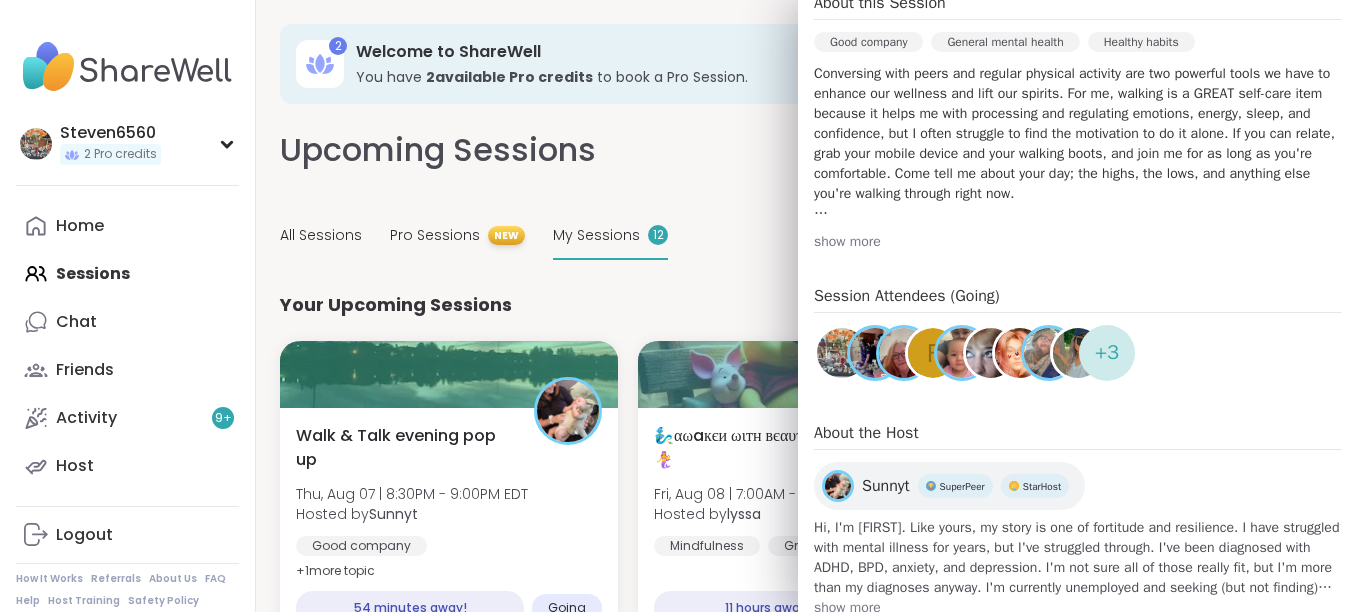 scroll, scrollTop: 640, scrollLeft: 0, axis: vertical 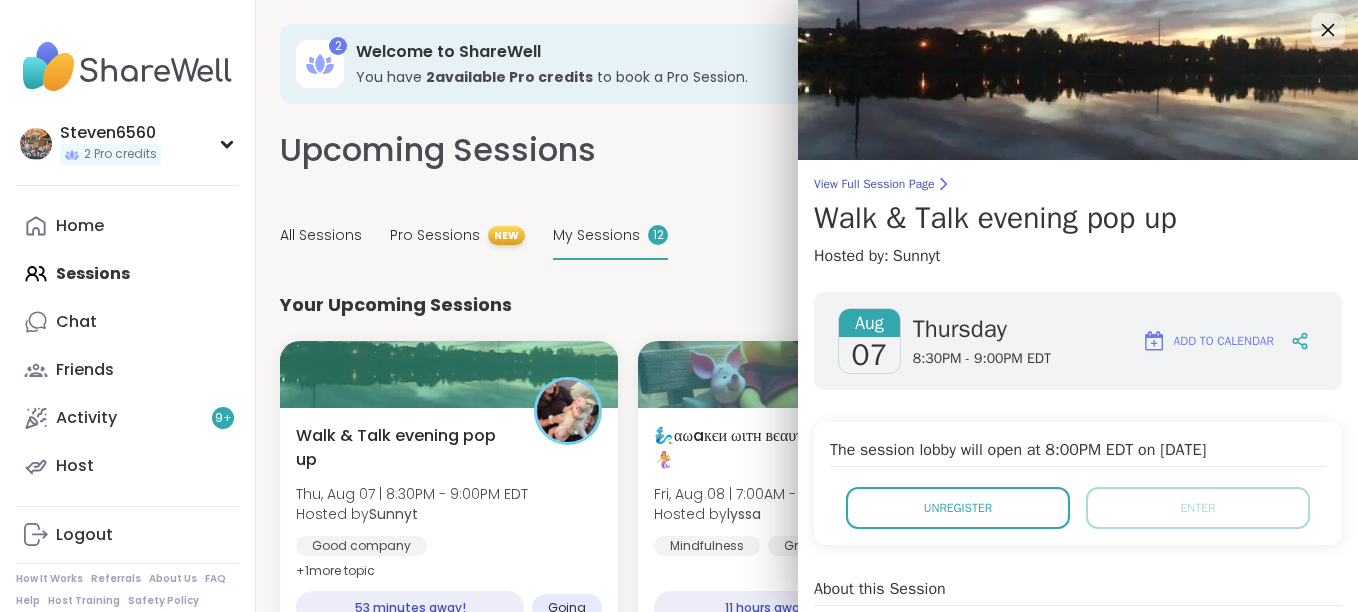 click 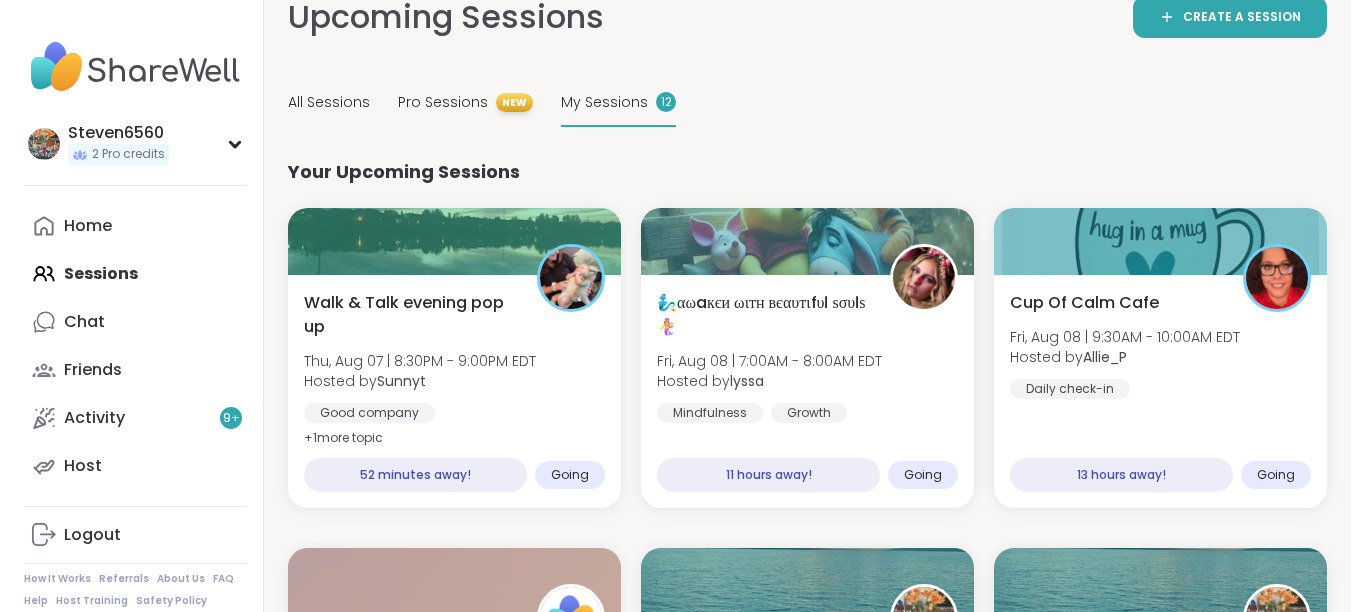 scroll, scrollTop: 293, scrollLeft: 0, axis: vertical 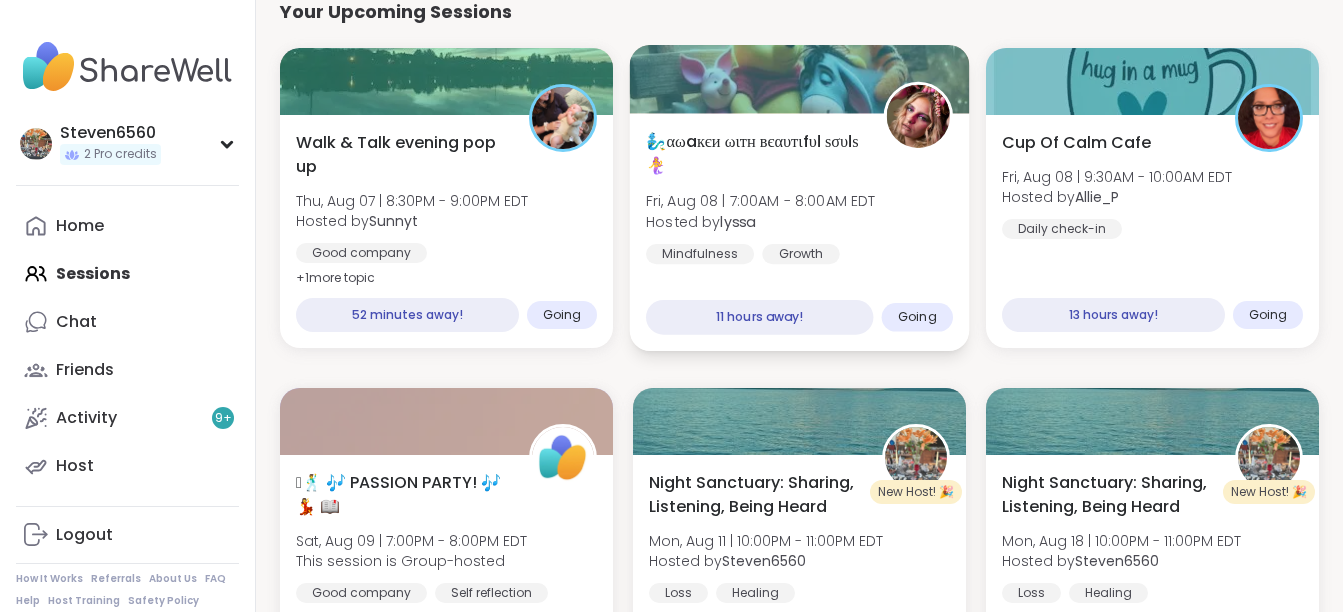 click on "🧞‍♂️αωaкєи ωιтн вєαυтιfυℓ ѕσυℓѕ🧜‍♀️" at bounding box center [753, 154] 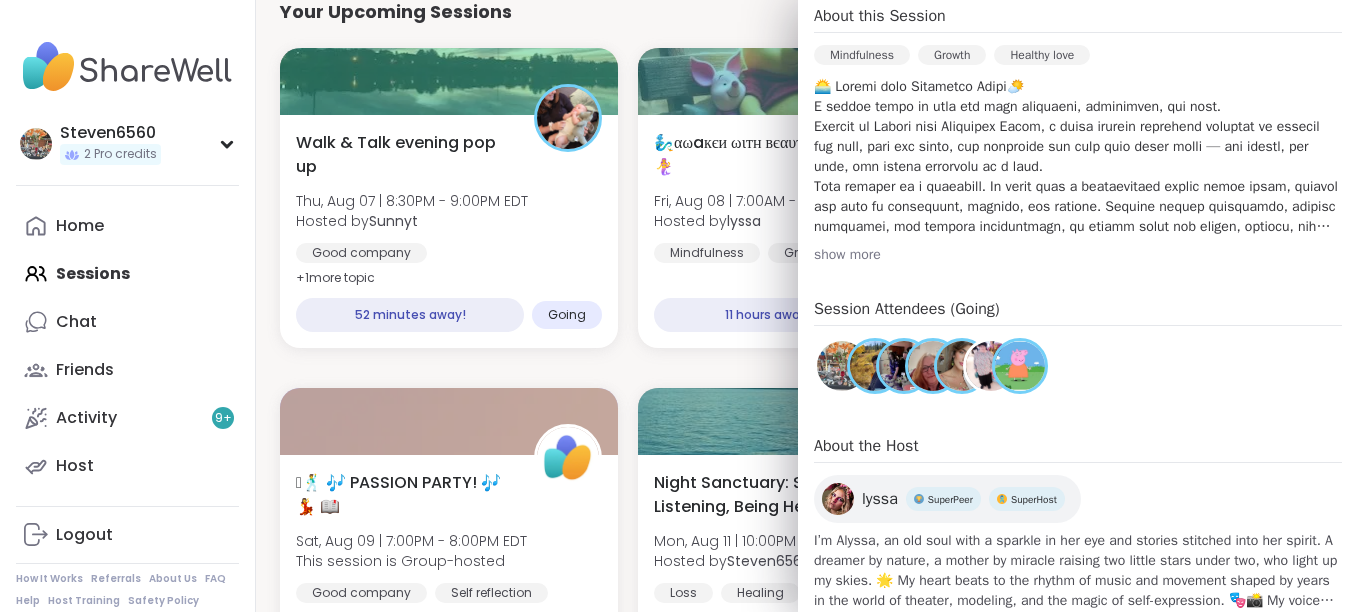 scroll, scrollTop: 640, scrollLeft: 0, axis: vertical 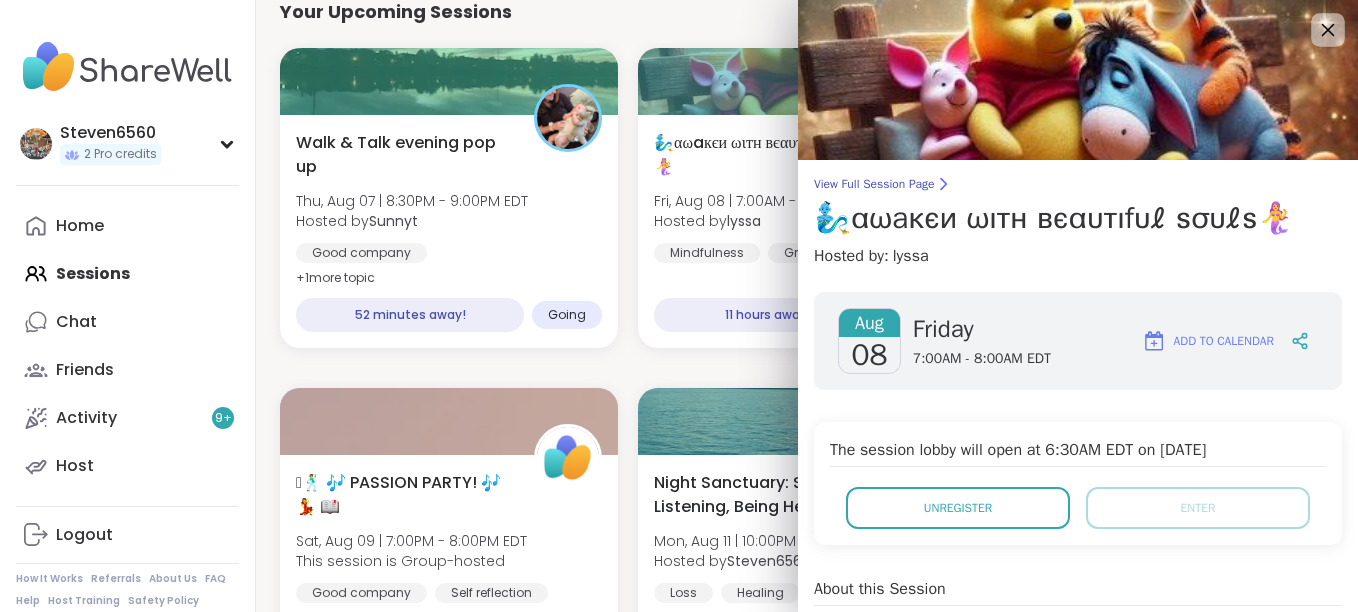 click 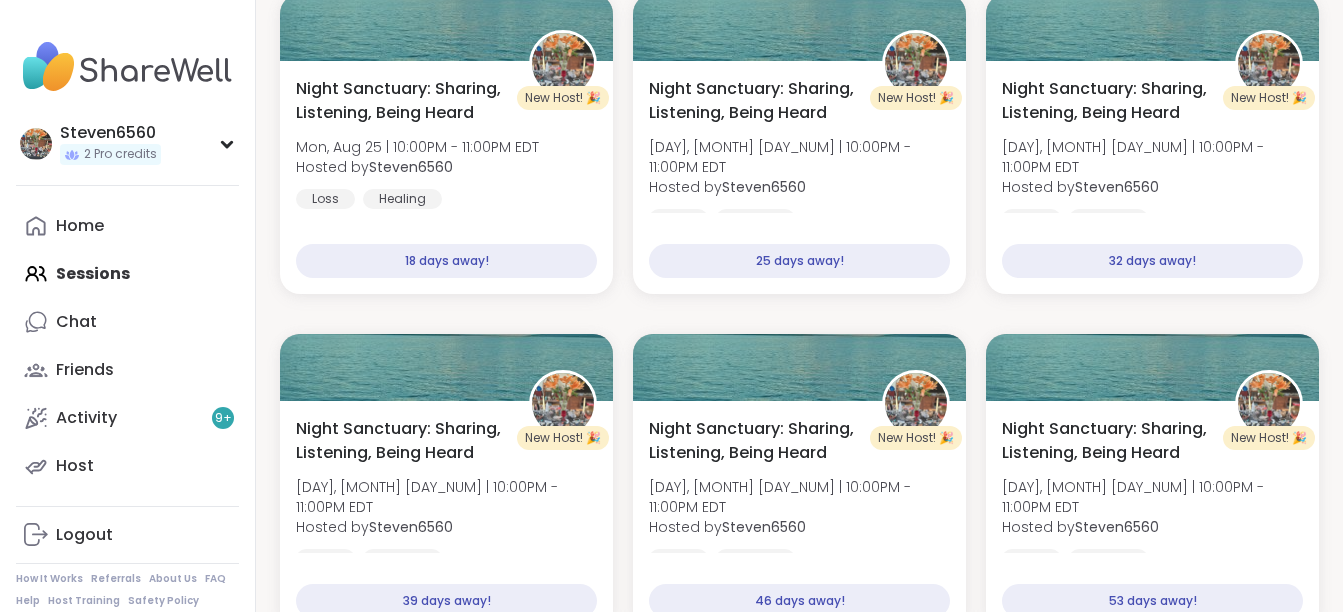 scroll, scrollTop: 1069, scrollLeft: 0, axis: vertical 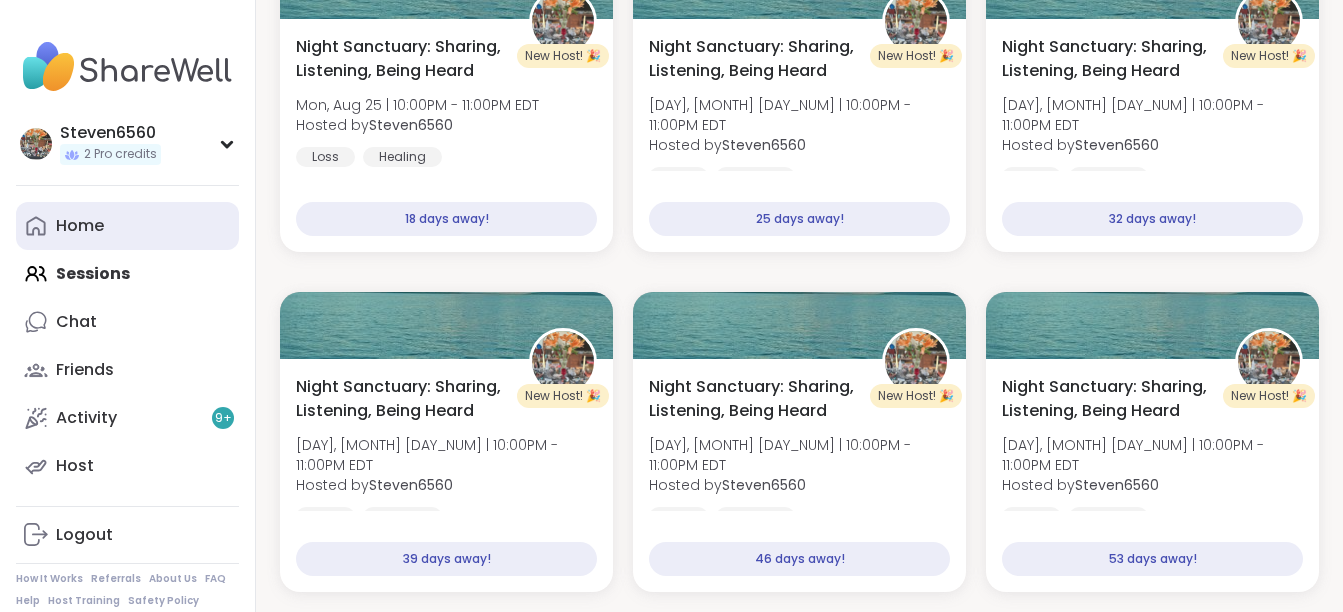 click on "Home" at bounding box center (80, 226) 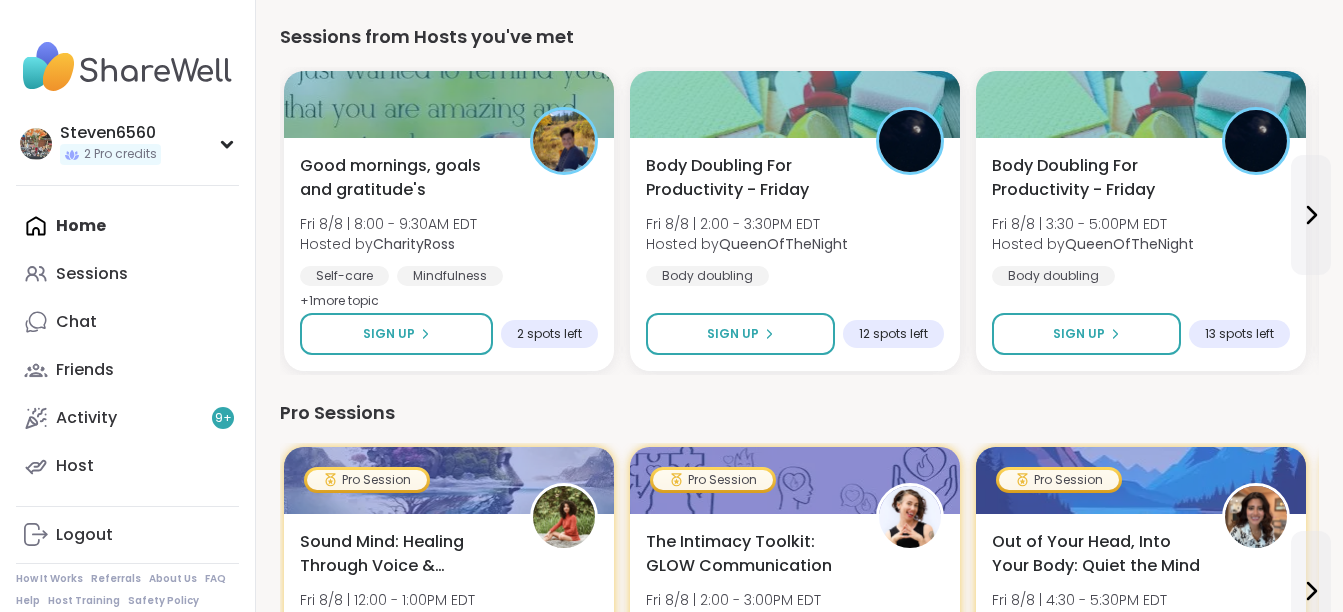 scroll, scrollTop: 1605, scrollLeft: 0, axis: vertical 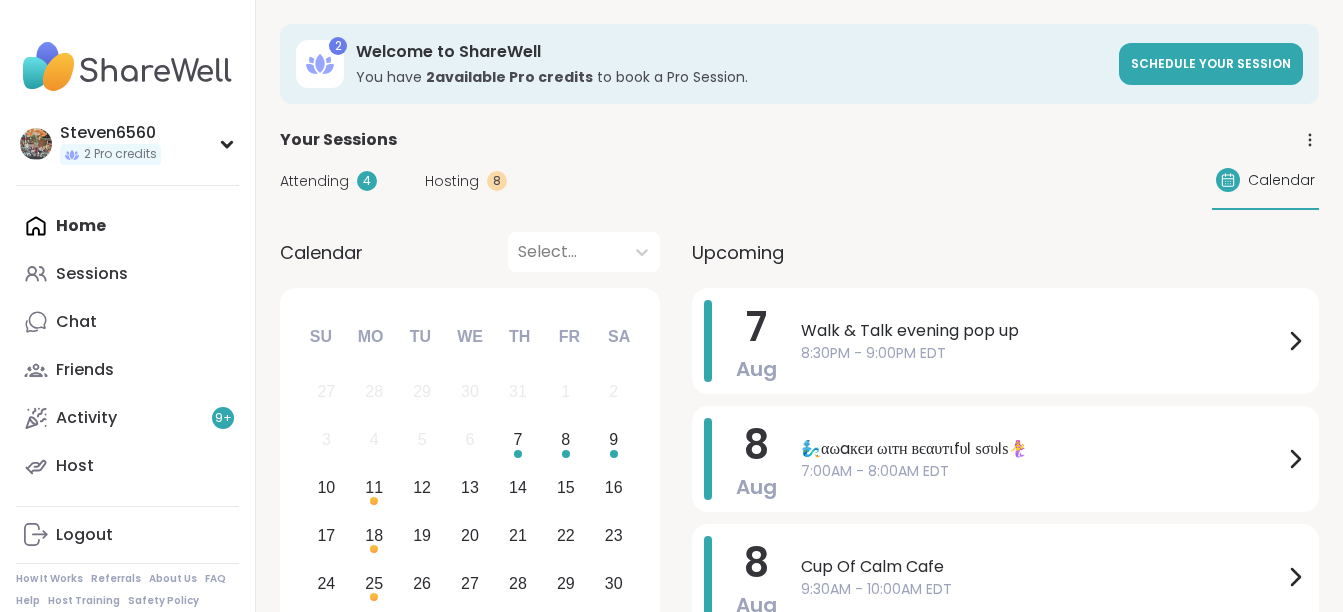 click on "Attending" at bounding box center [314, 181] 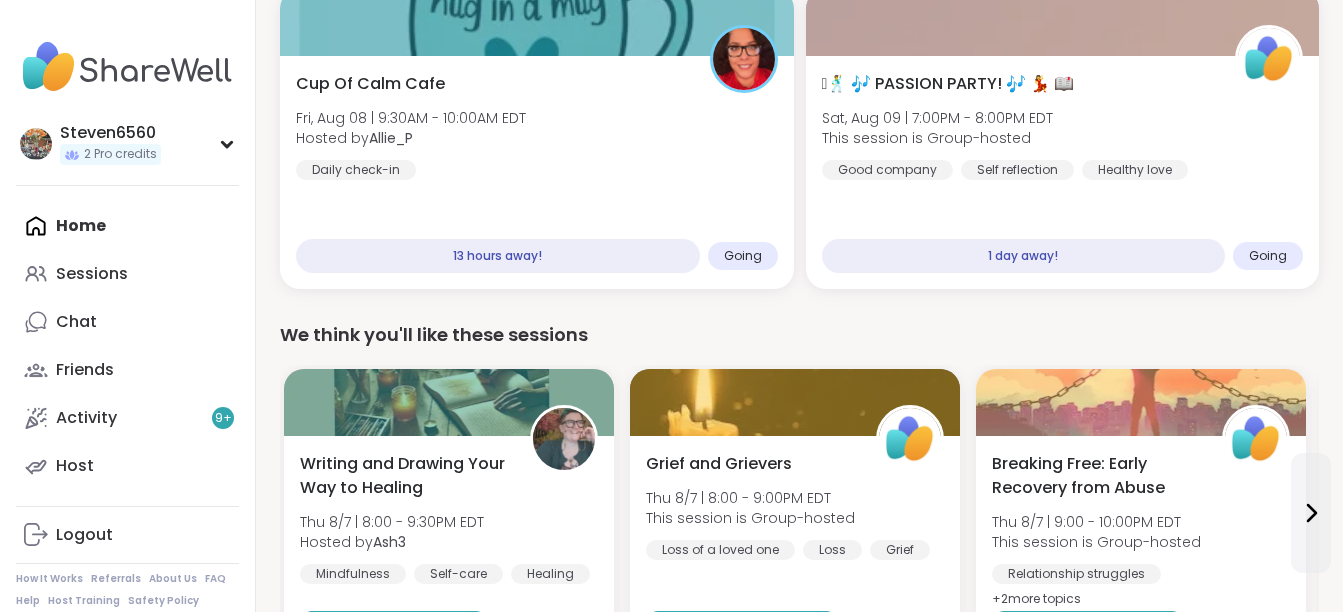 scroll, scrollTop: 600, scrollLeft: 0, axis: vertical 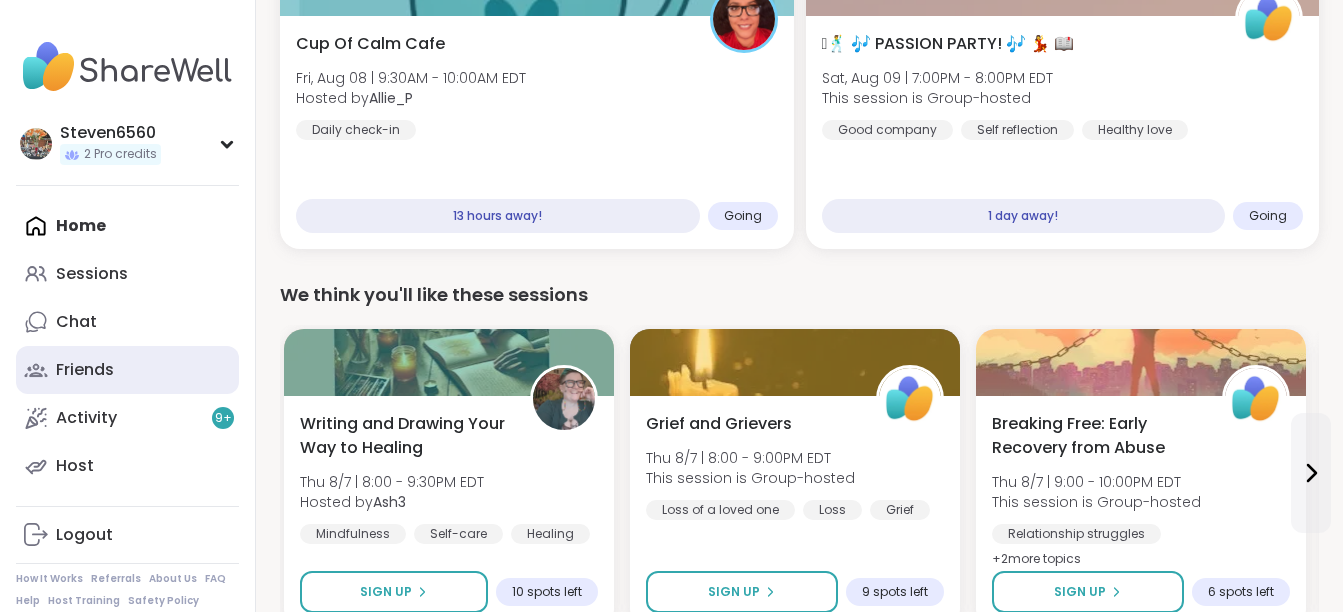 click on "Friends" at bounding box center (85, 370) 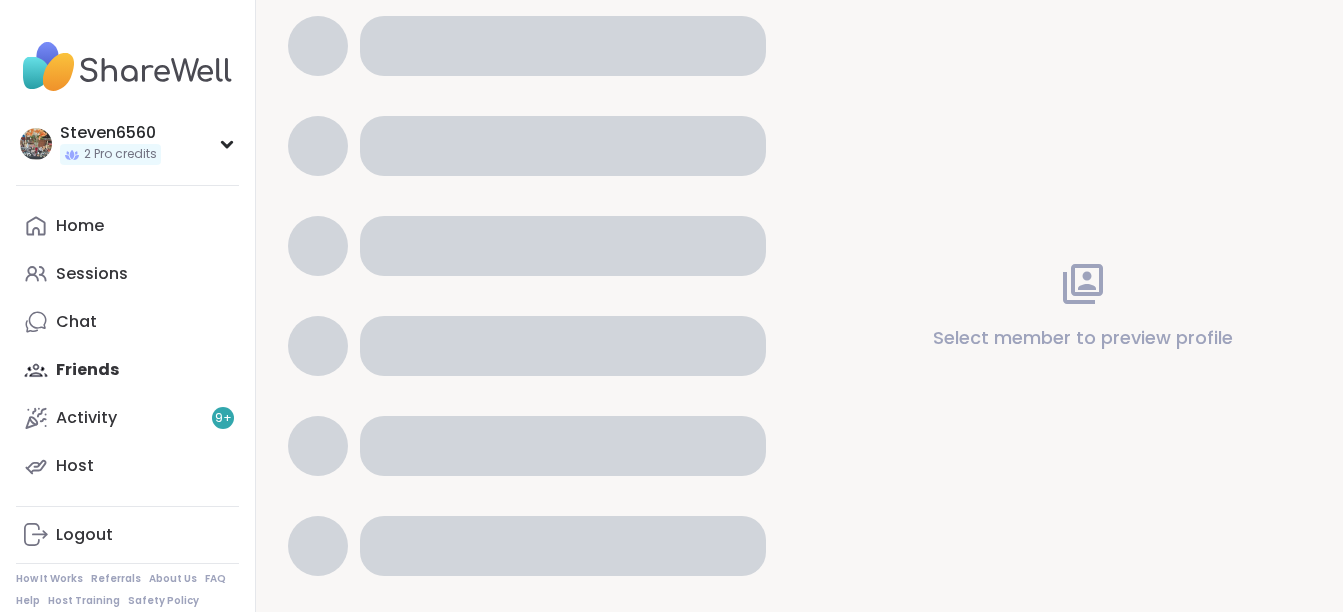 scroll, scrollTop: 0, scrollLeft: 0, axis: both 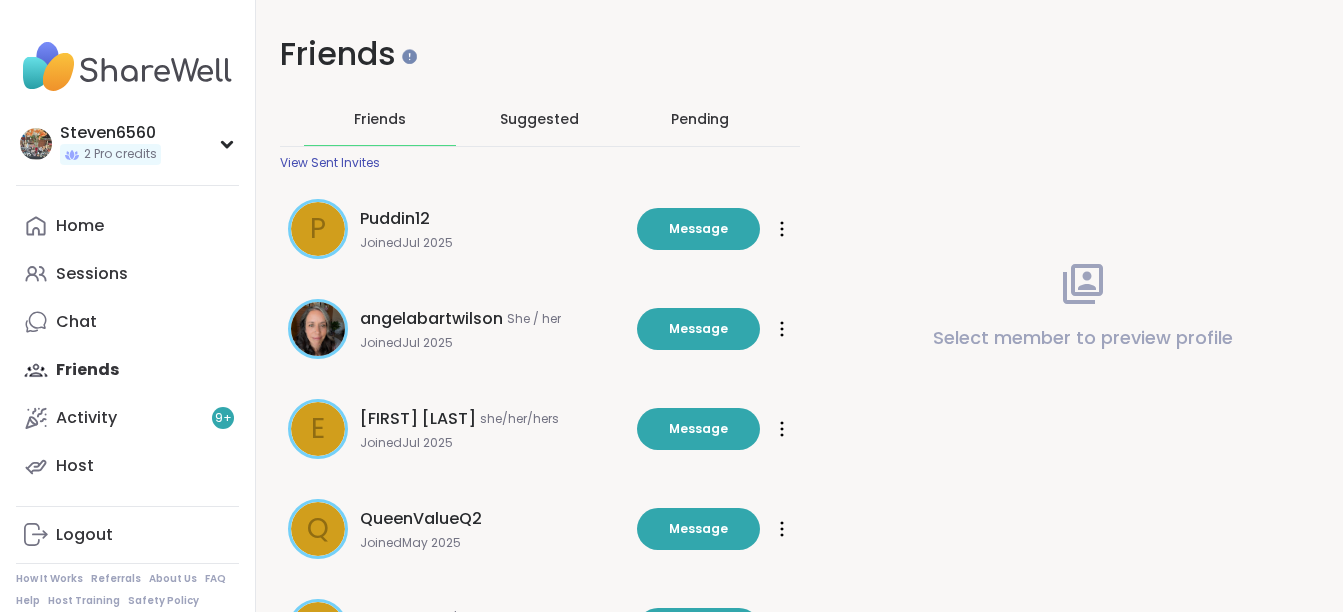 click on "Select member to preview profile" at bounding box center [1084, 306] 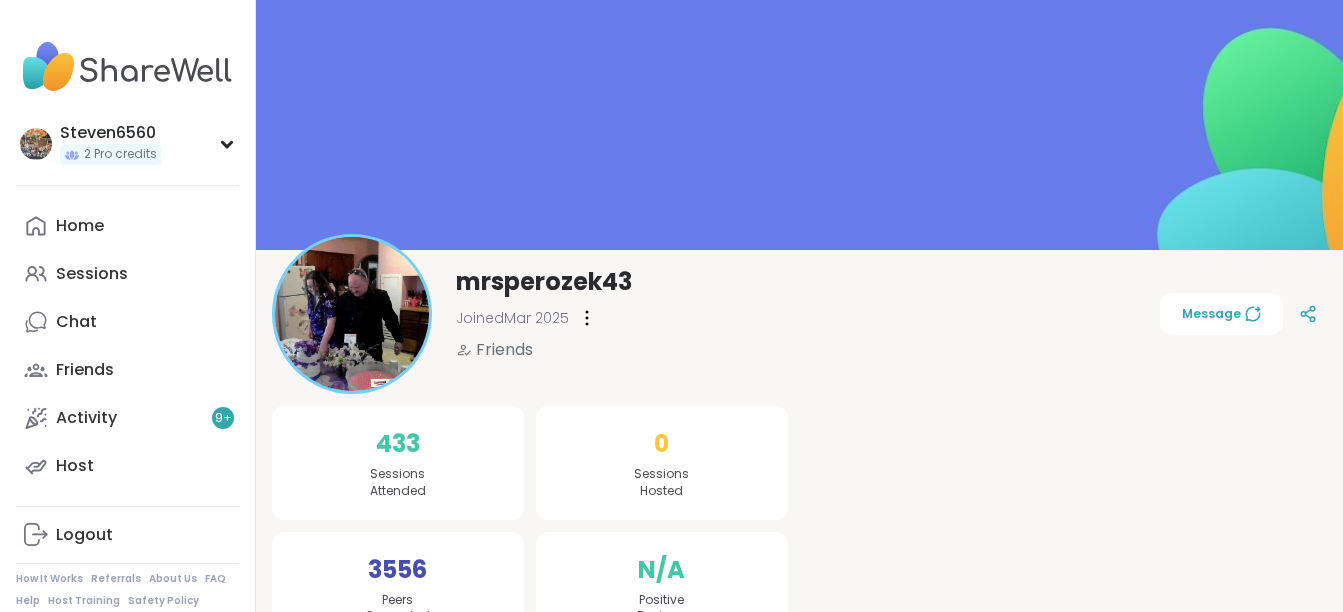scroll, scrollTop: 0, scrollLeft: 0, axis: both 